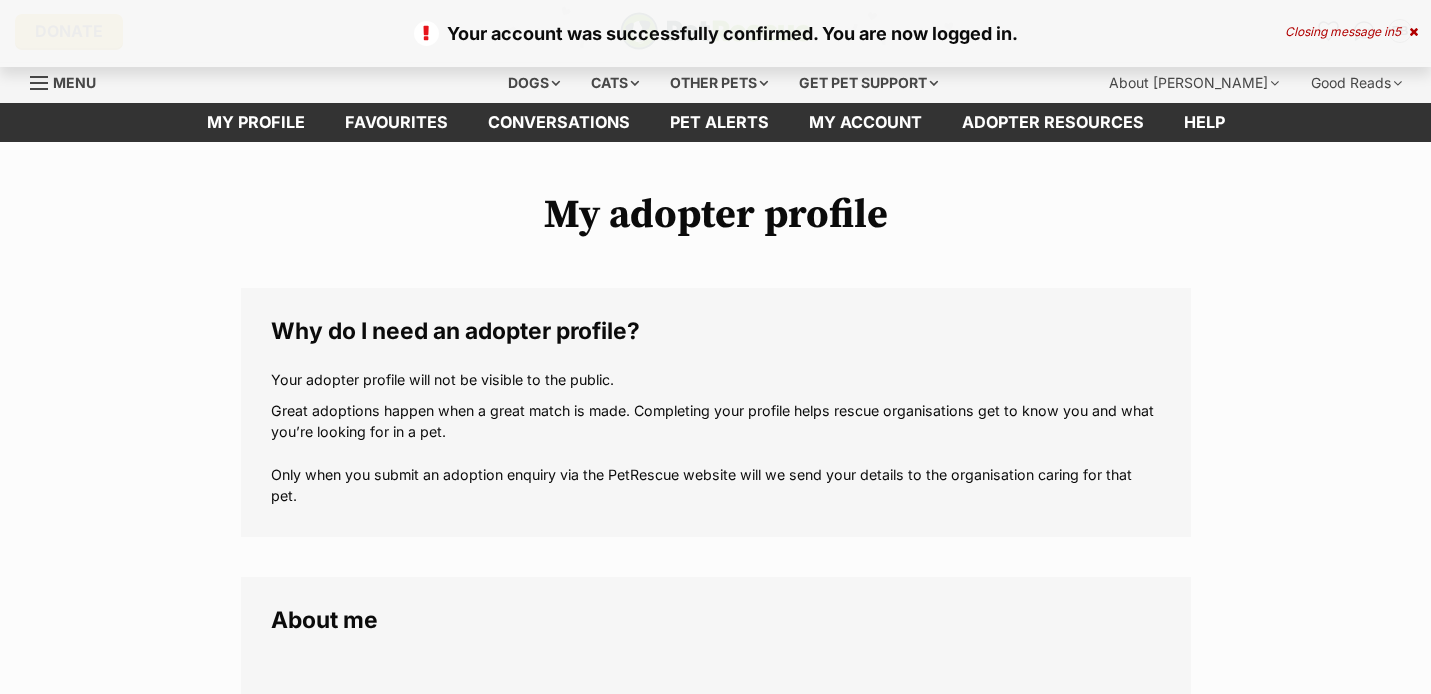 scroll, scrollTop: 0, scrollLeft: 0, axis: both 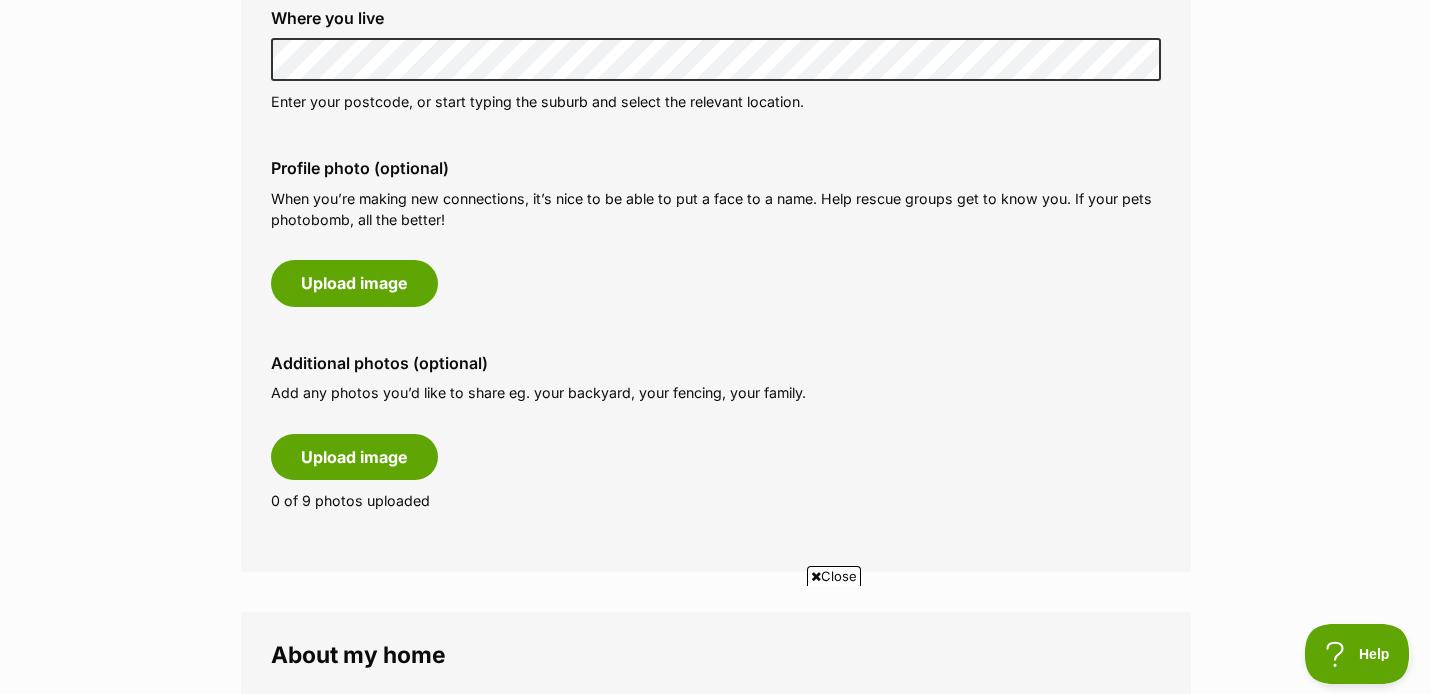 click on "Close" at bounding box center (834, 576) 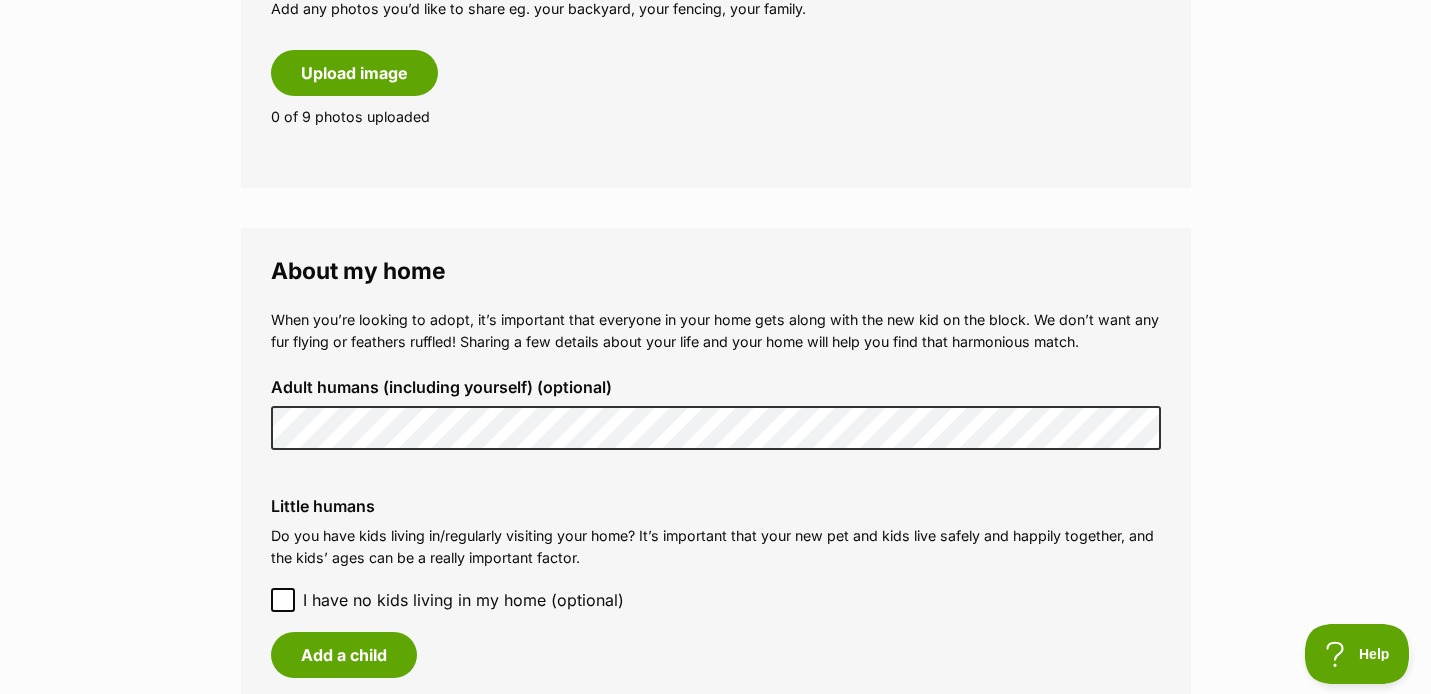scroll, scrollTop: 1237, scrollLeft: 0, axis: vertical 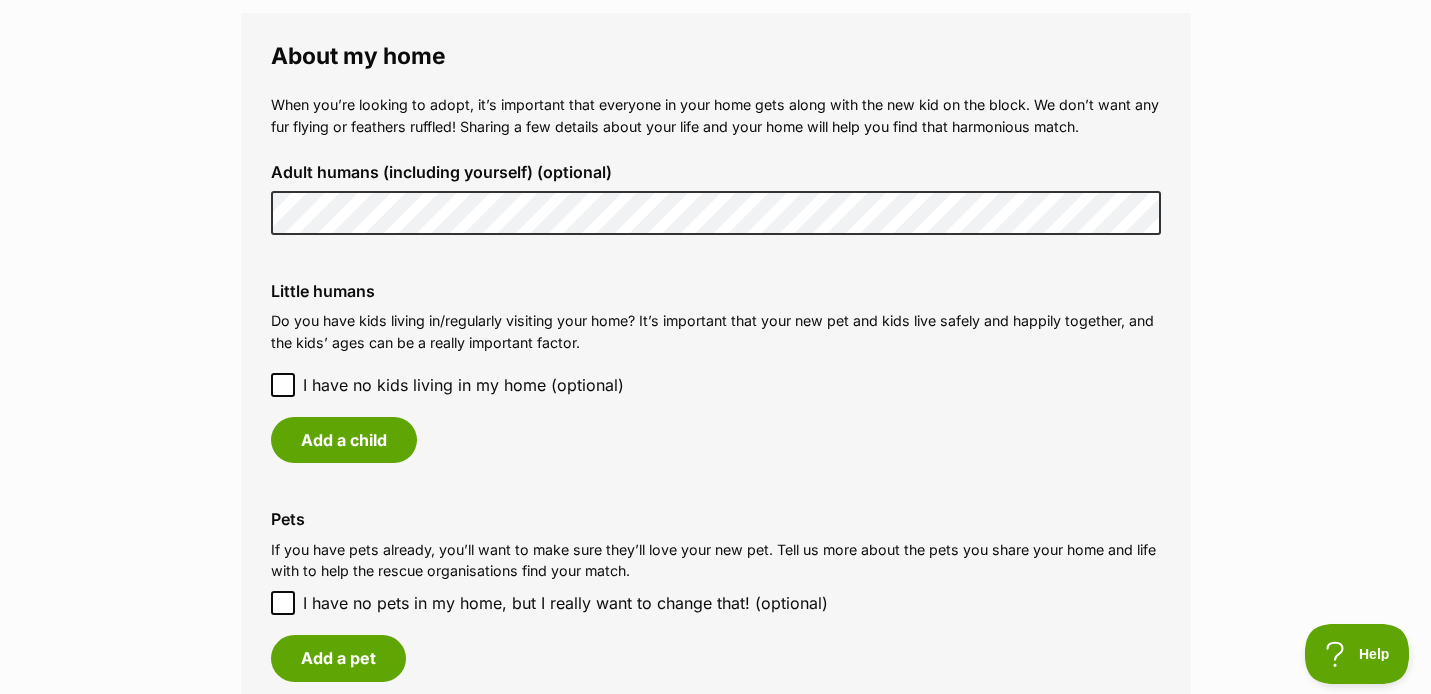 click 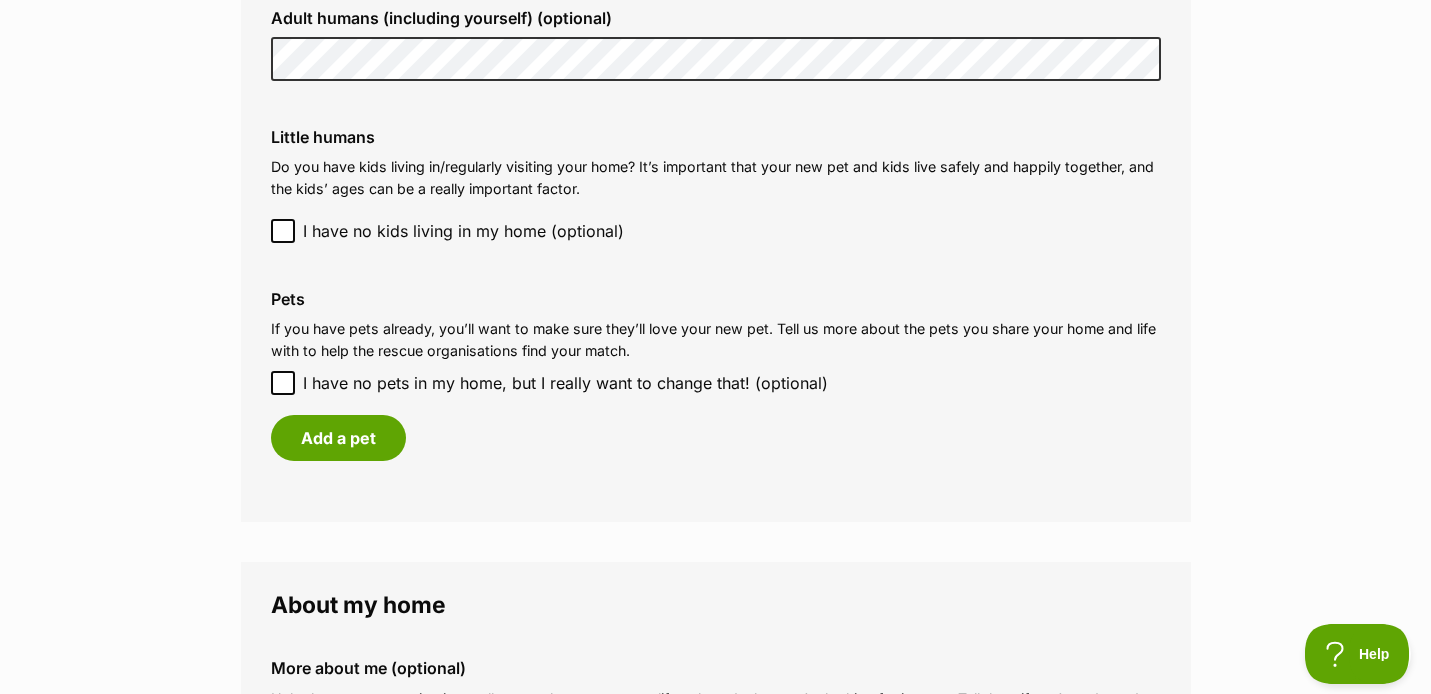 scroll, scrollTop: 1618, scrollLeft: 0, axis: vertical 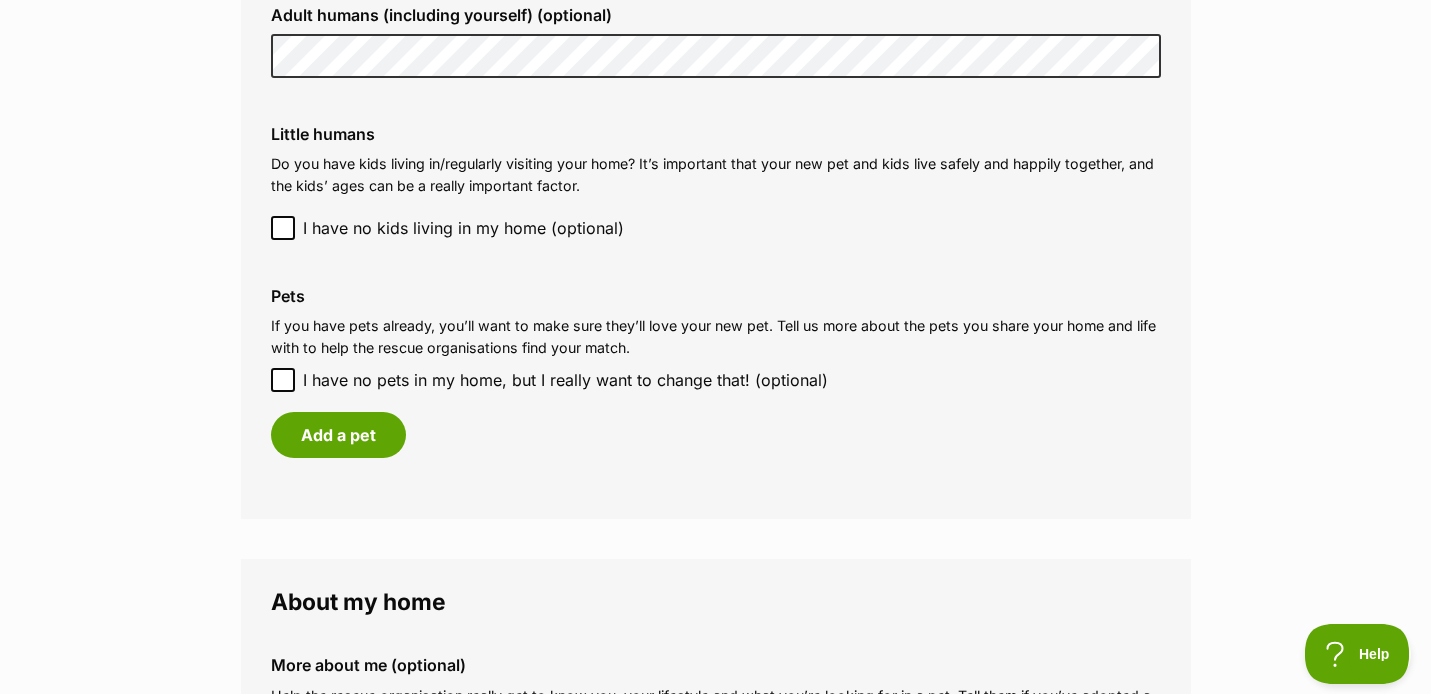click 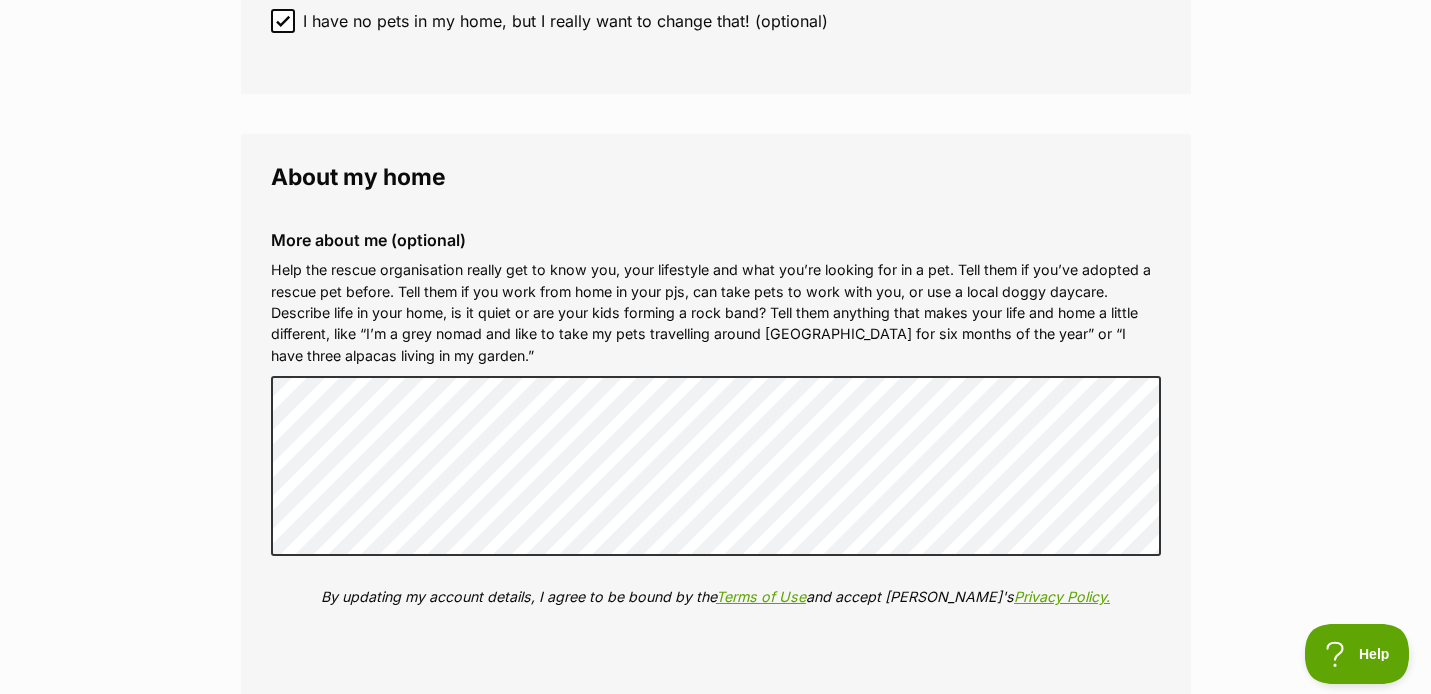 scroll, scrollTop: 1981, scrollLeft: 0, axis: vertical 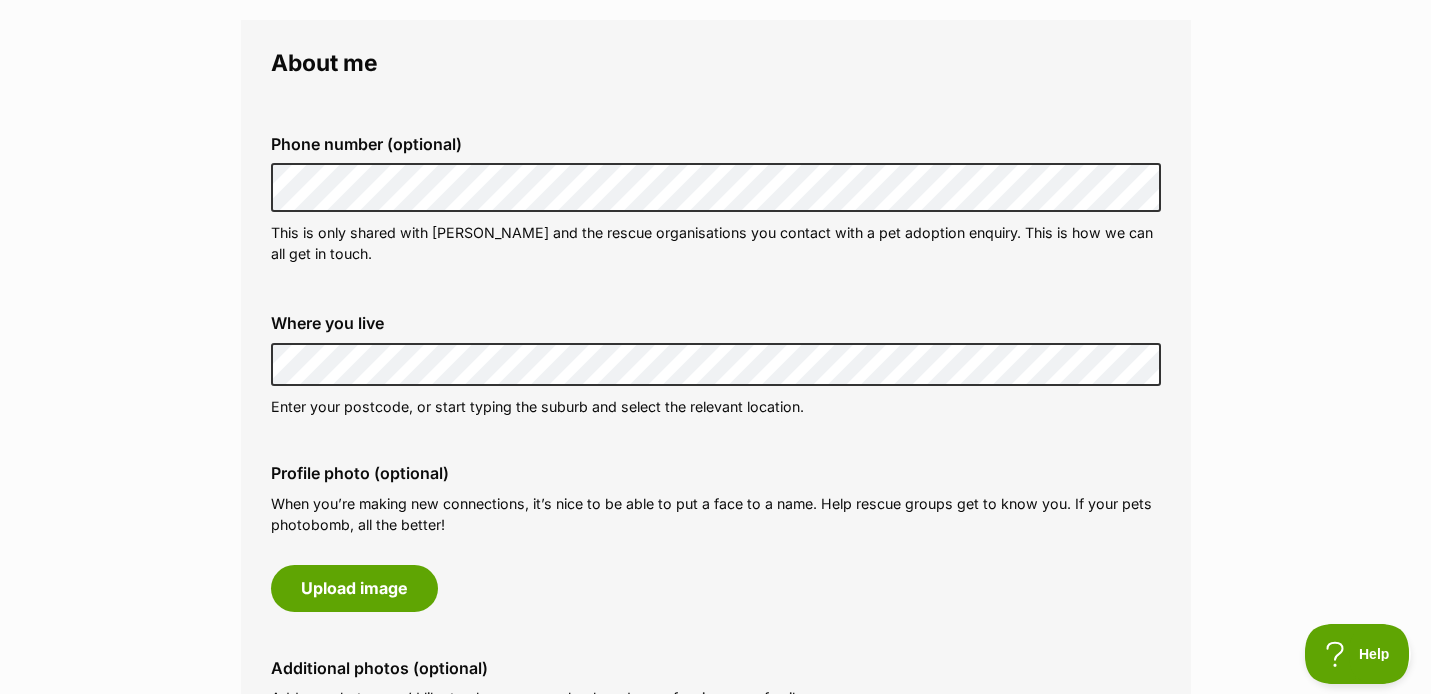 click on "My adopter profile
Why do I need an adopter profile?
Your adopter profile will not be visible to the public.
Great adoptions happen when a great match is made. Completing your profile helps rescue organisations get to know you and what you’re looking for in a pet. Only when you submit an adoption enquiry via the PetRescue website will we send your details to the organisation caring for that pet.
About me
Phone number (optional)
This is only shared with PetRescue and the rescue organisations you contact with a pet adoption enquiry. This is how we can all get in touch.
Where you live
Address line 1 (optional)
Address line 2 (optional)
Suburb (optional)
State Victoria
Postcode
Enter your postcode, or start typing the suburb and select the relevant location.
Profile photo (optional)
Upload image
Remove profile image (optional)
Additional photos (optional)" at bounding box center (715, 1043) 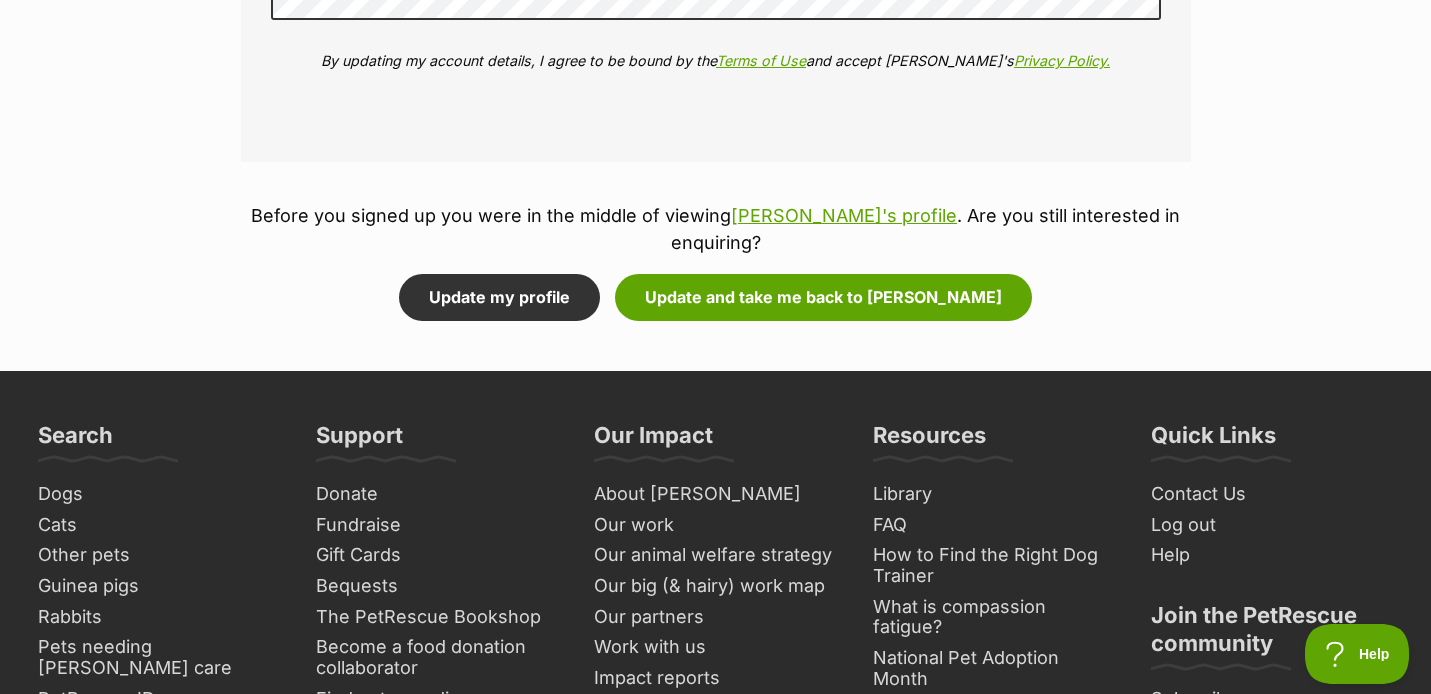 scroll, scrollTop: 2704, scrollLeft: 0, axis: vertical 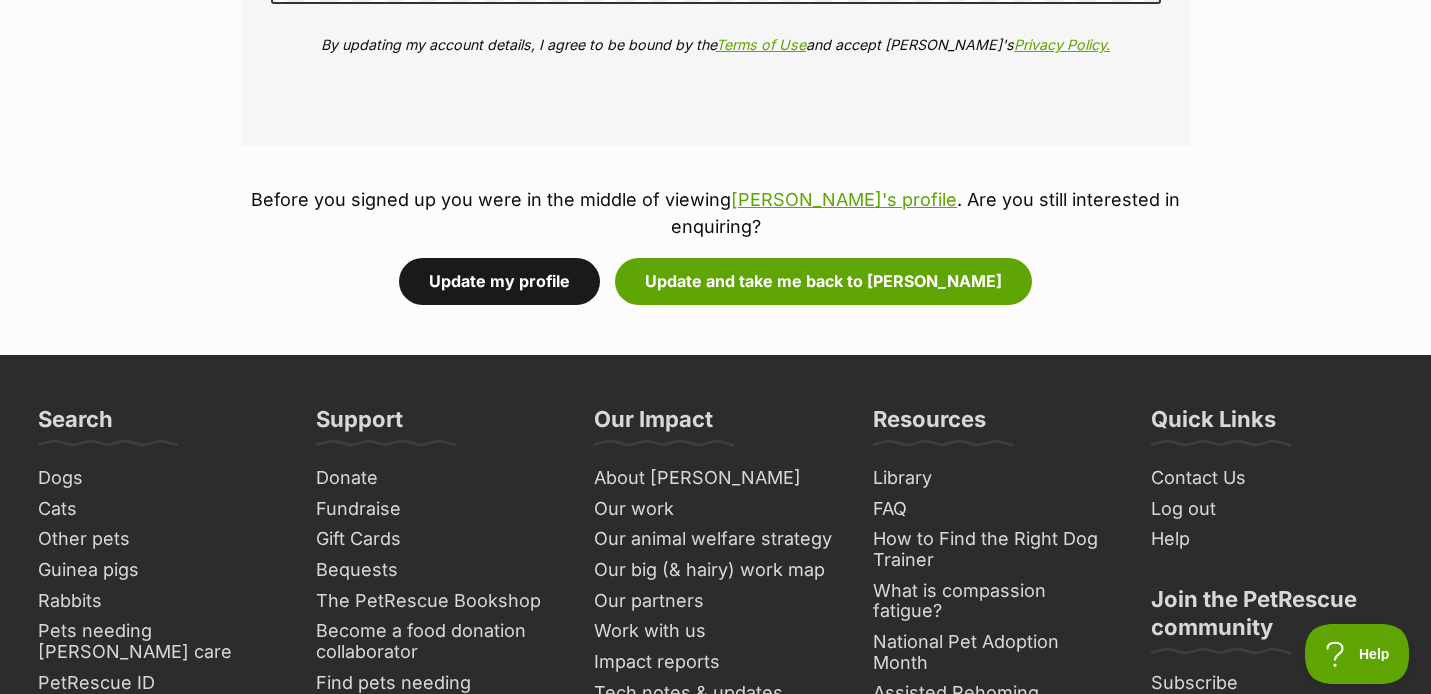 click on "Update my profile" at bounding box center (499, 281) 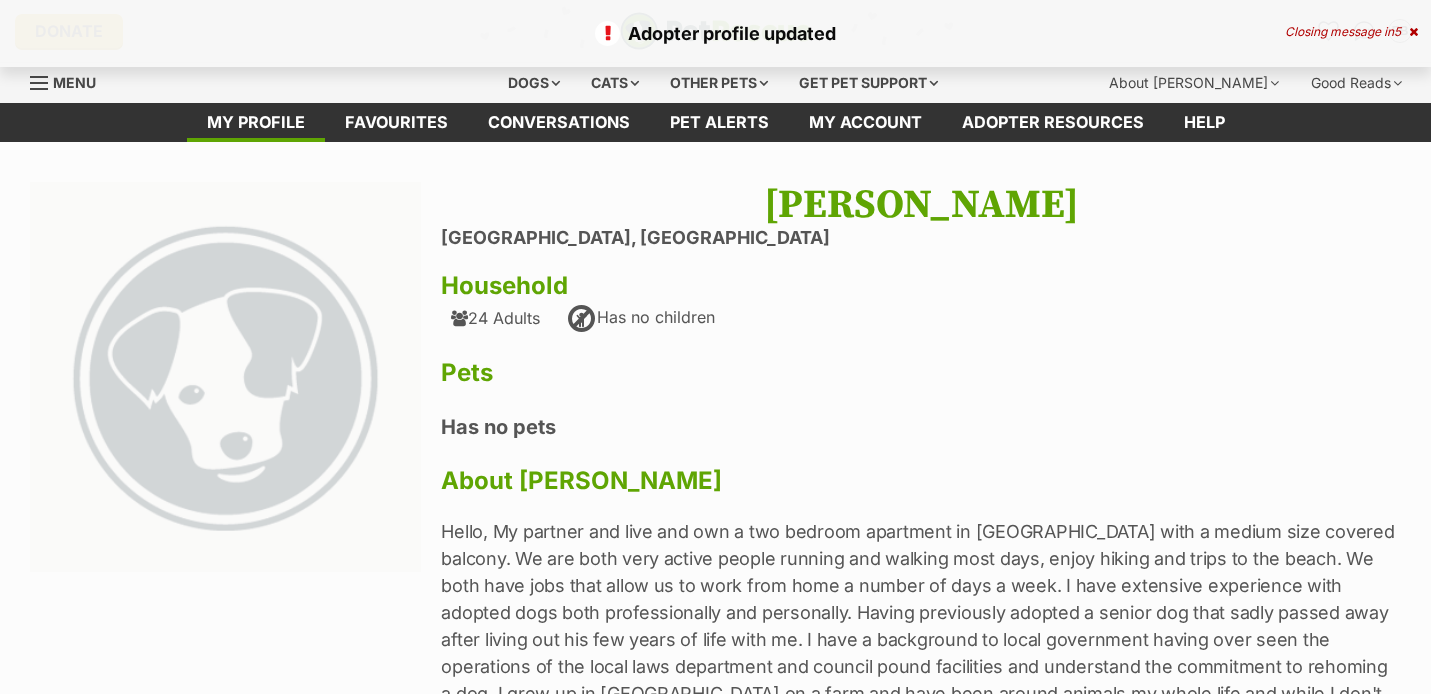 scroll, scrollTop: 0, scrollLeft: 0, axis: both 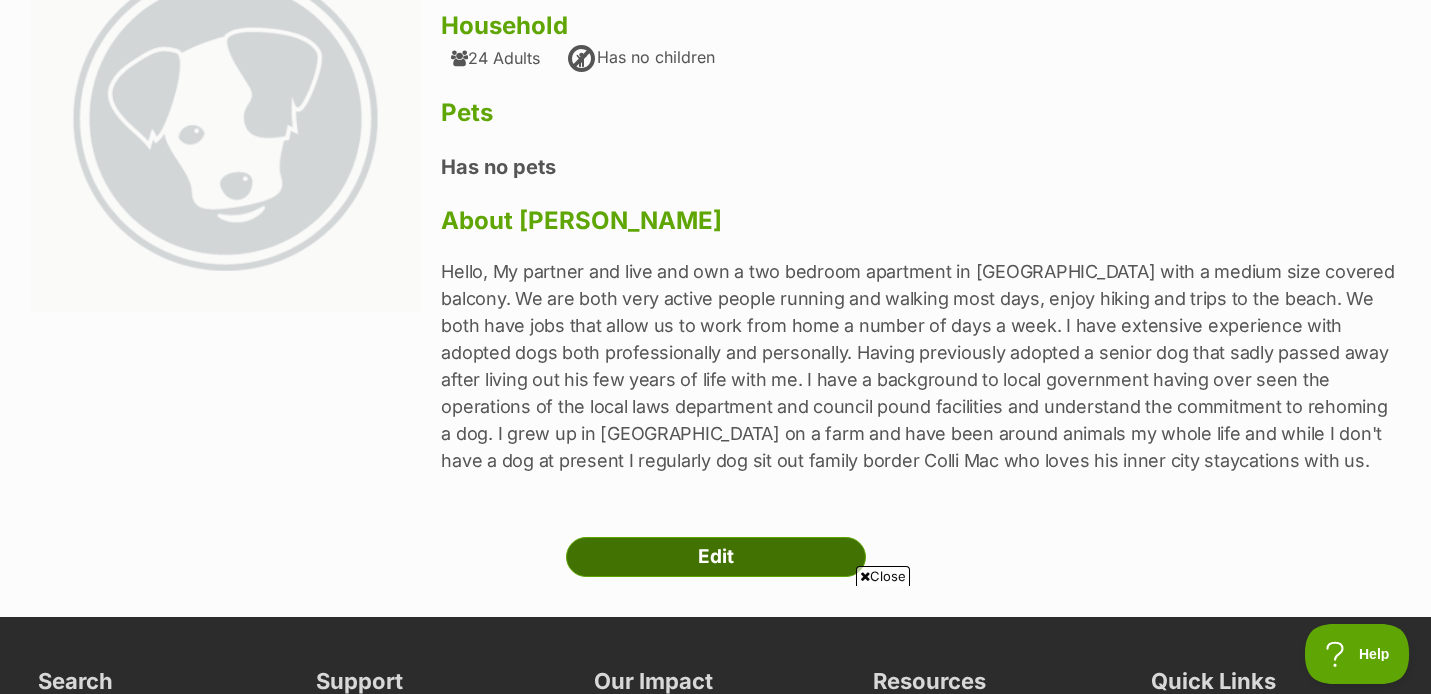 click on "Edit" at bounding box center (716, 557) 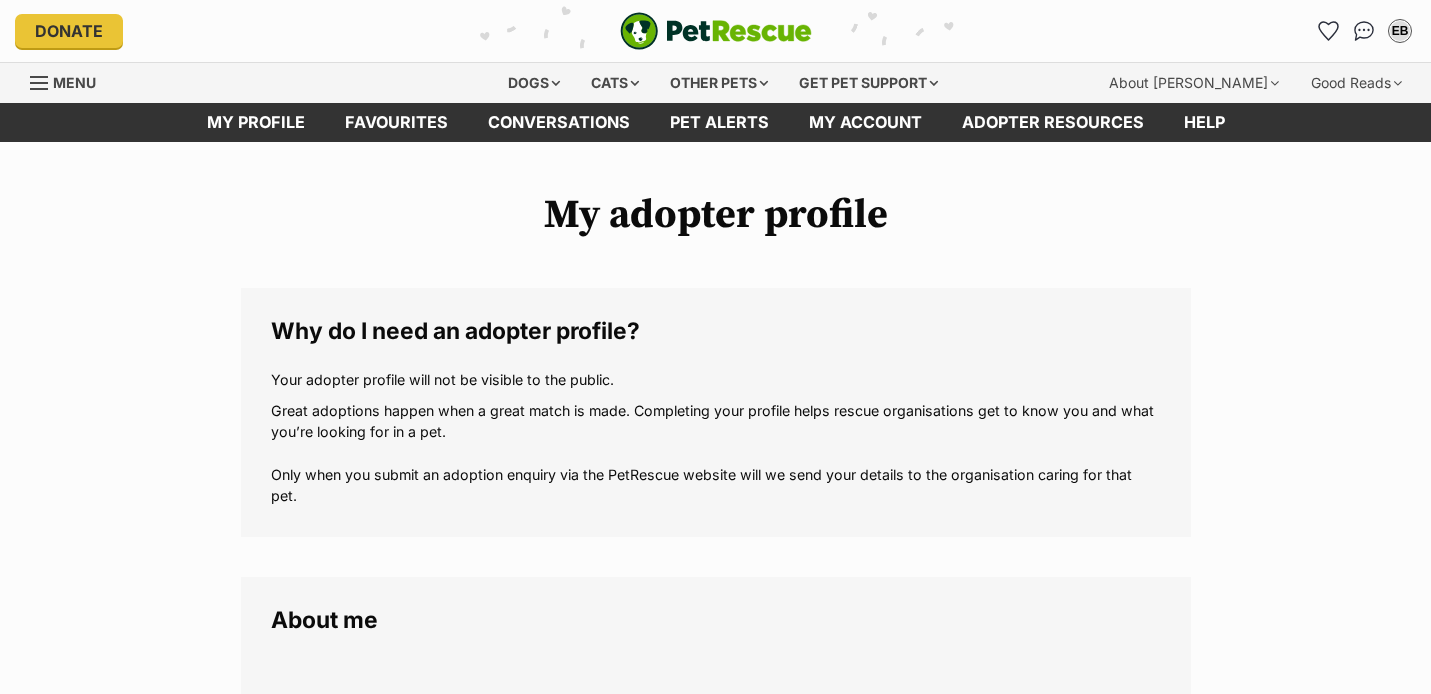 scroll, scrollTop: 0, scrollLeft: 0, axis: both 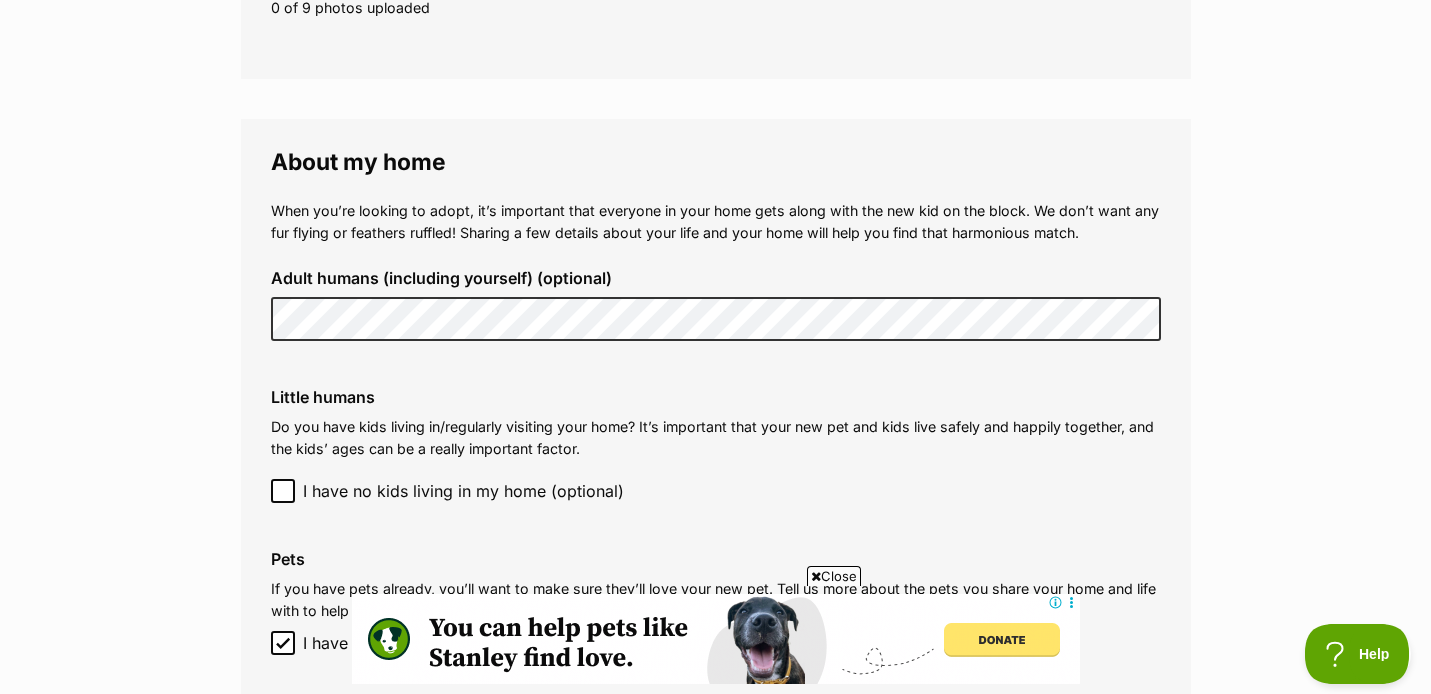 click on "Little humans
Do you have kids living in/regularly visiting your home? It’s important that your new pet and kids live safely and happily together, and the kids’ ages can be a really important factor.
I have no kids living in my home (optional)
Add a child" at bounding box center (716, 445) 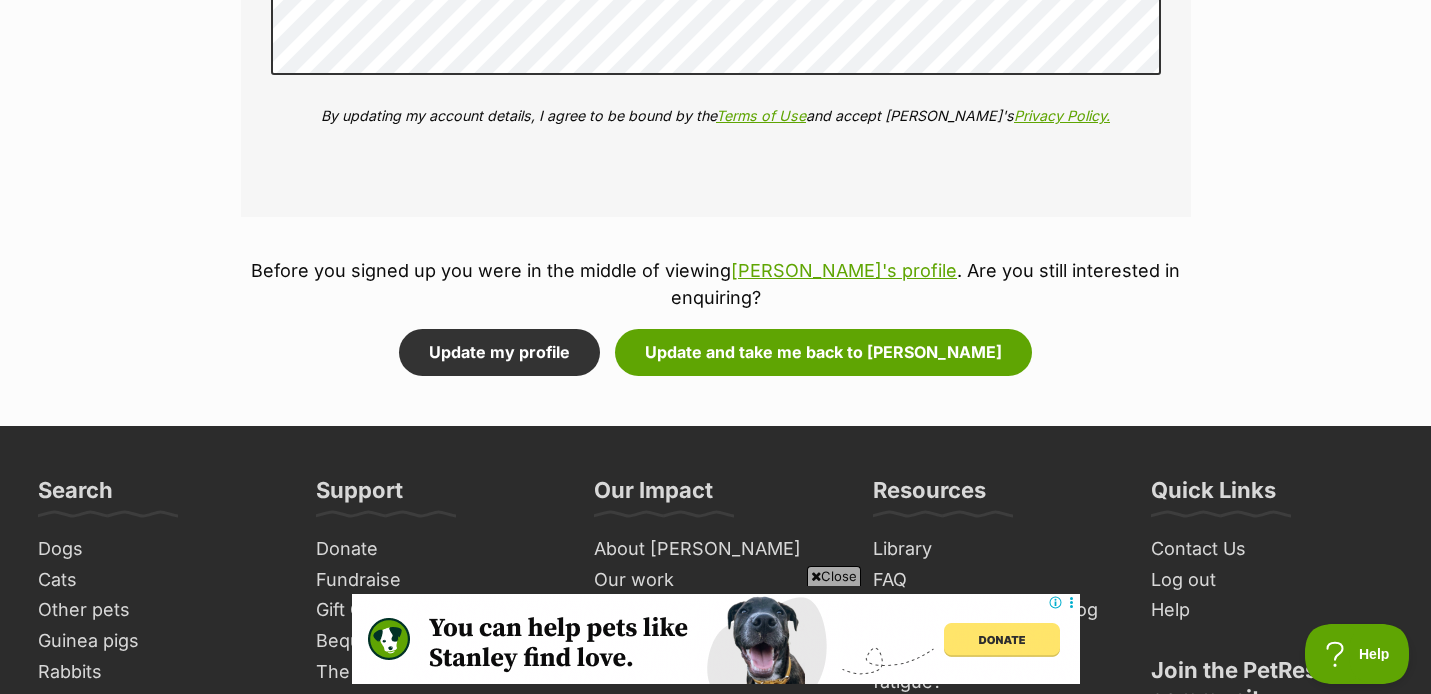 scroll, scrollTop: 2627, scrollLeft: 0, axis: vertical 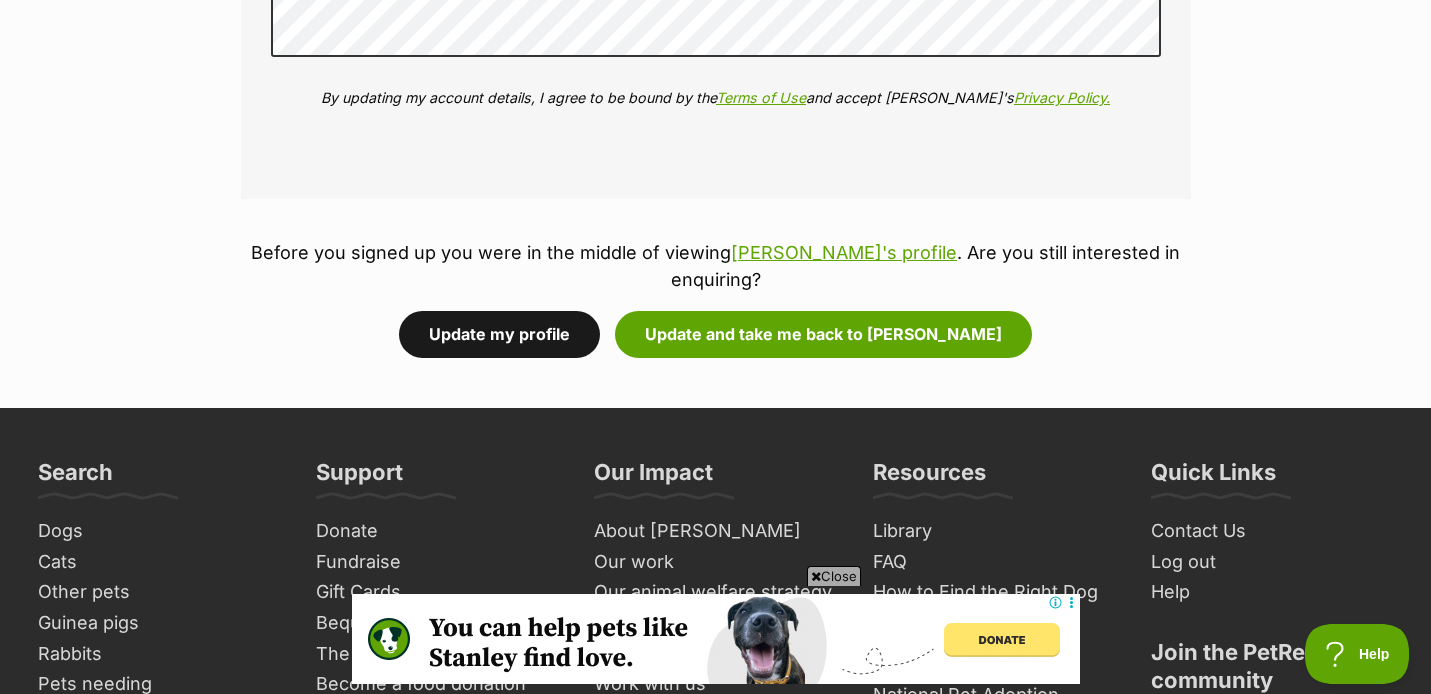 click on "Update my profile" at bounding box center [499, 334] 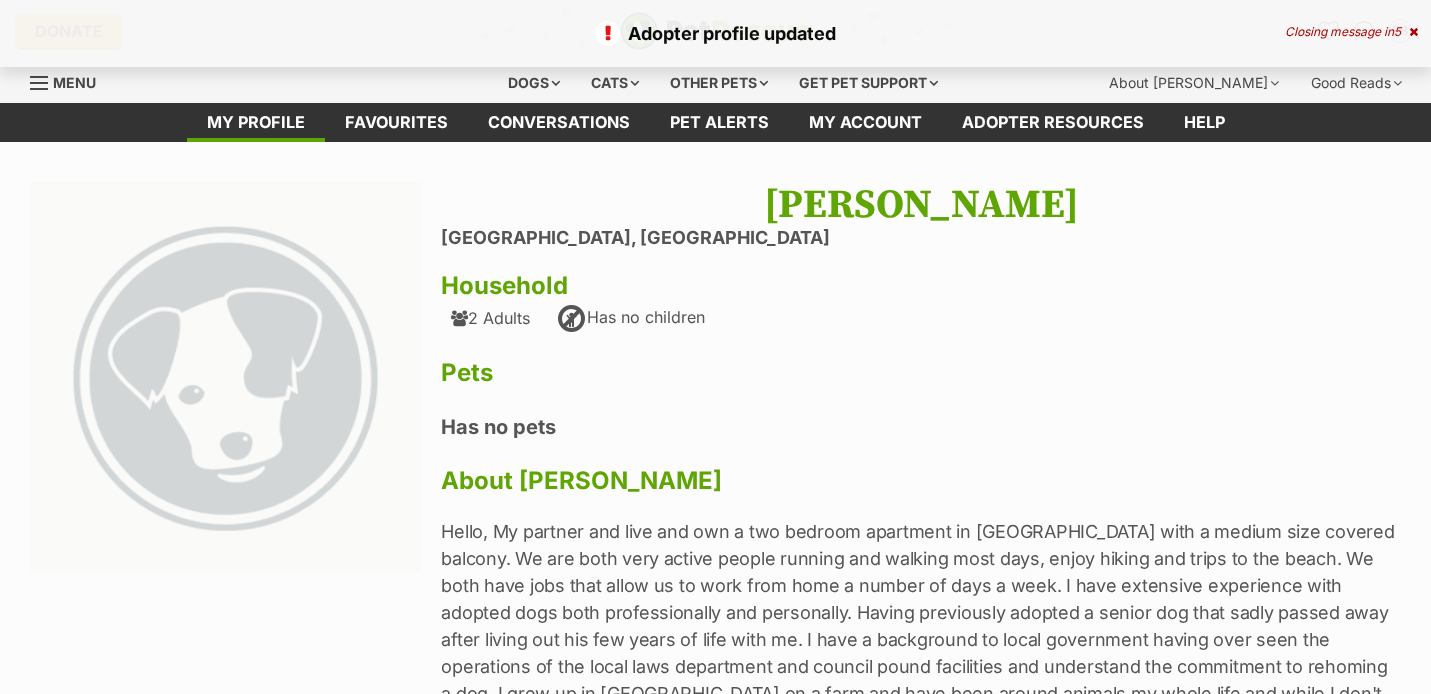 scroll, scrollTop: 0, scrollLeft: 0, axis: both 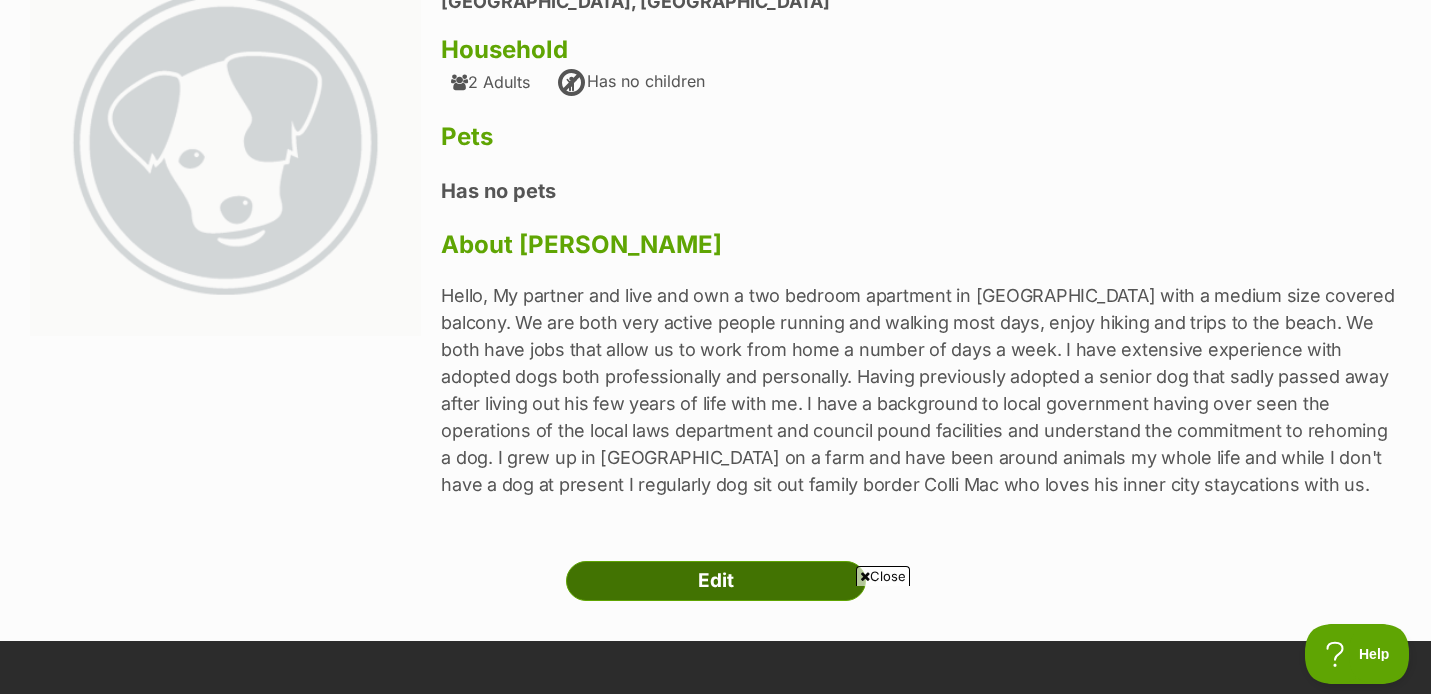 click on "Edit" at bounding box center (716, 581) 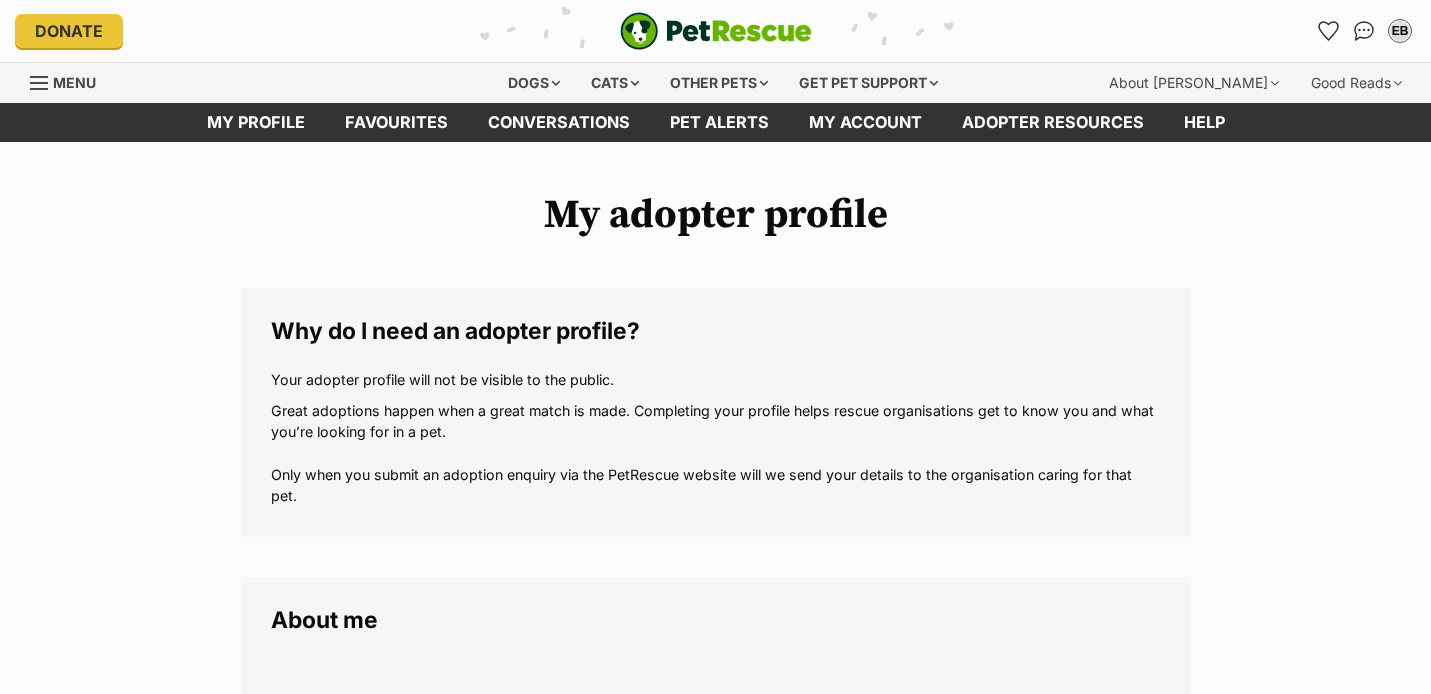 scroll, scrollTop: 0, scrollLeft: 0, axis: both 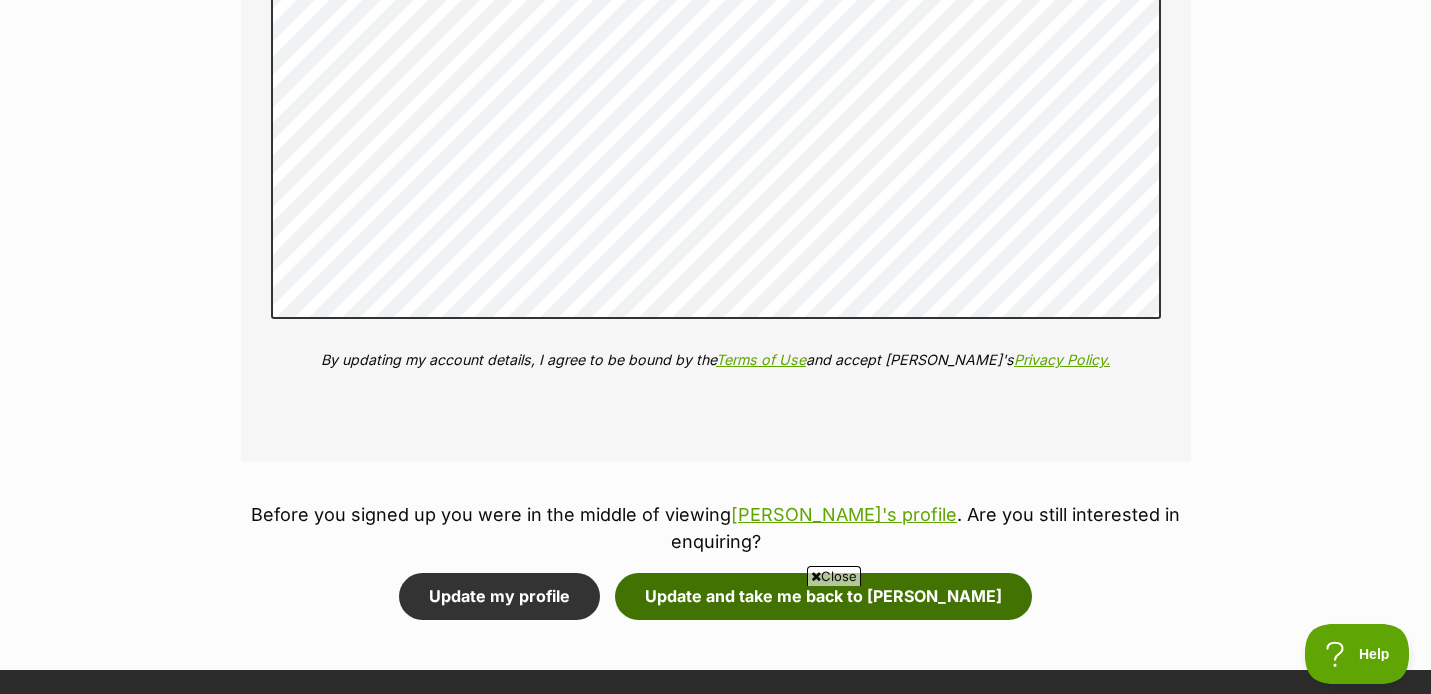 click on "Update and take me back to [PERSON_NAME]" at bounding box center [823, 596] 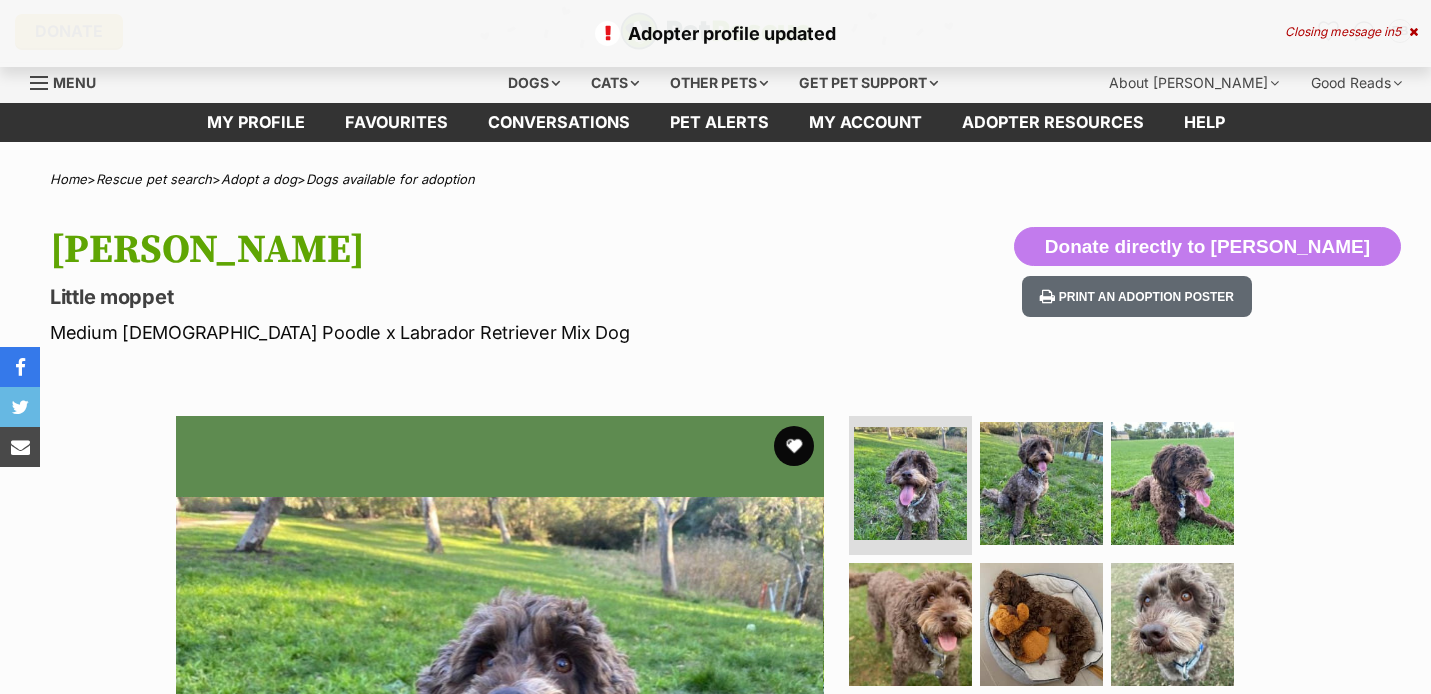 scroll, scrollTop: 0, scrollLeft: 0, axis: both 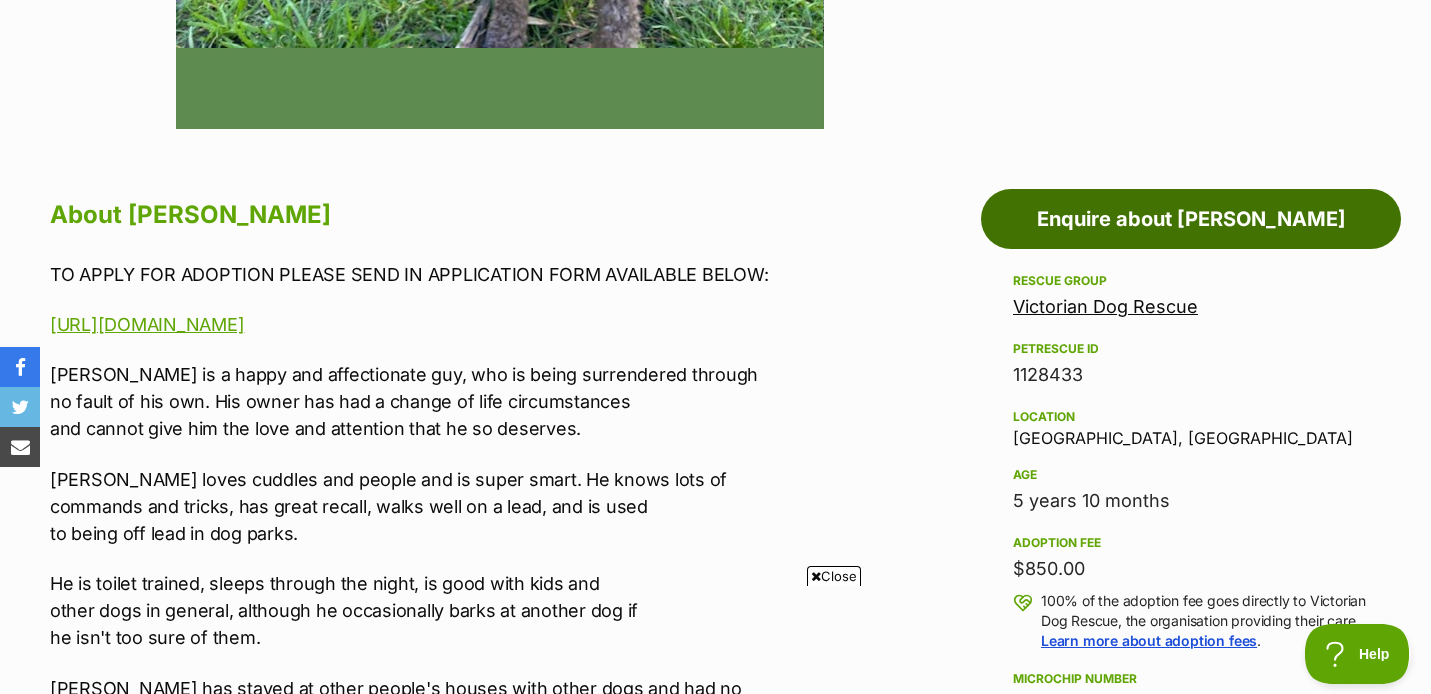click on "Enquire about Milo Russelton" at bounding box center [1191, 219] 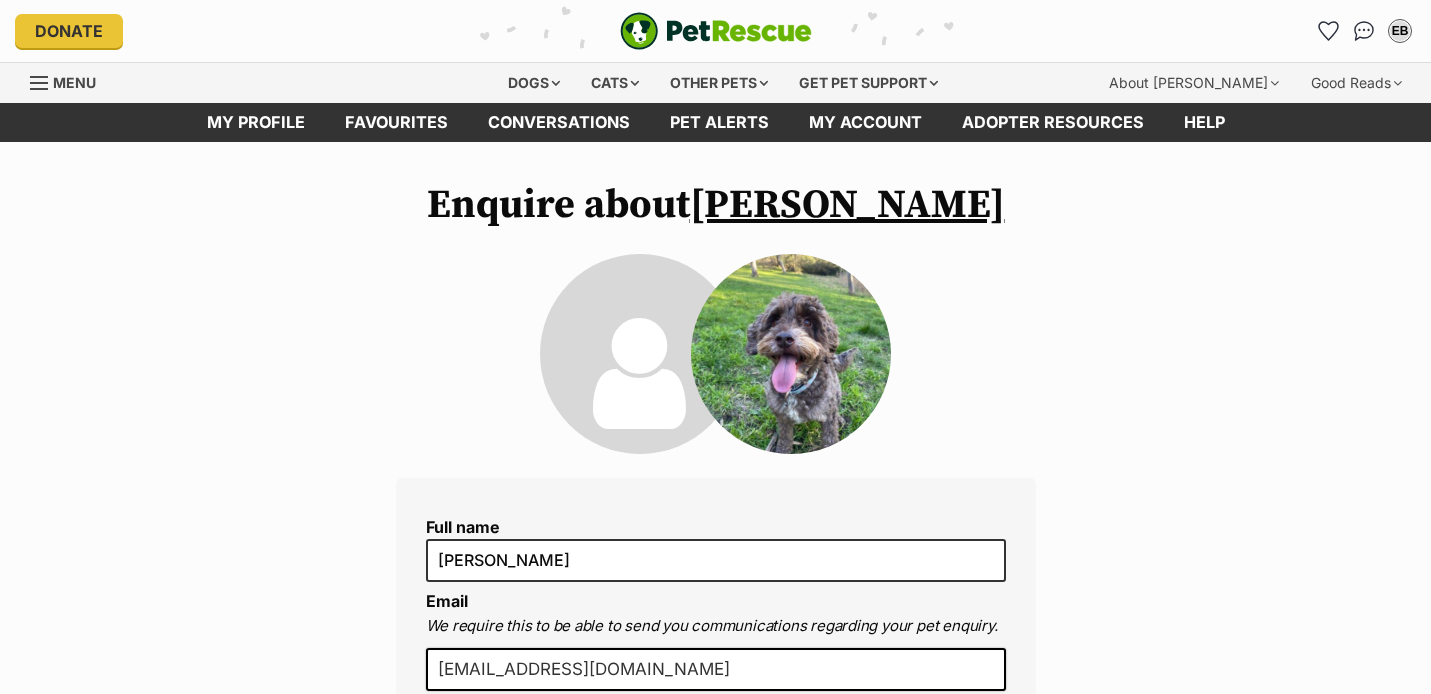 scroll, scrollTop: 0, scrollLeft: 0, axis: both 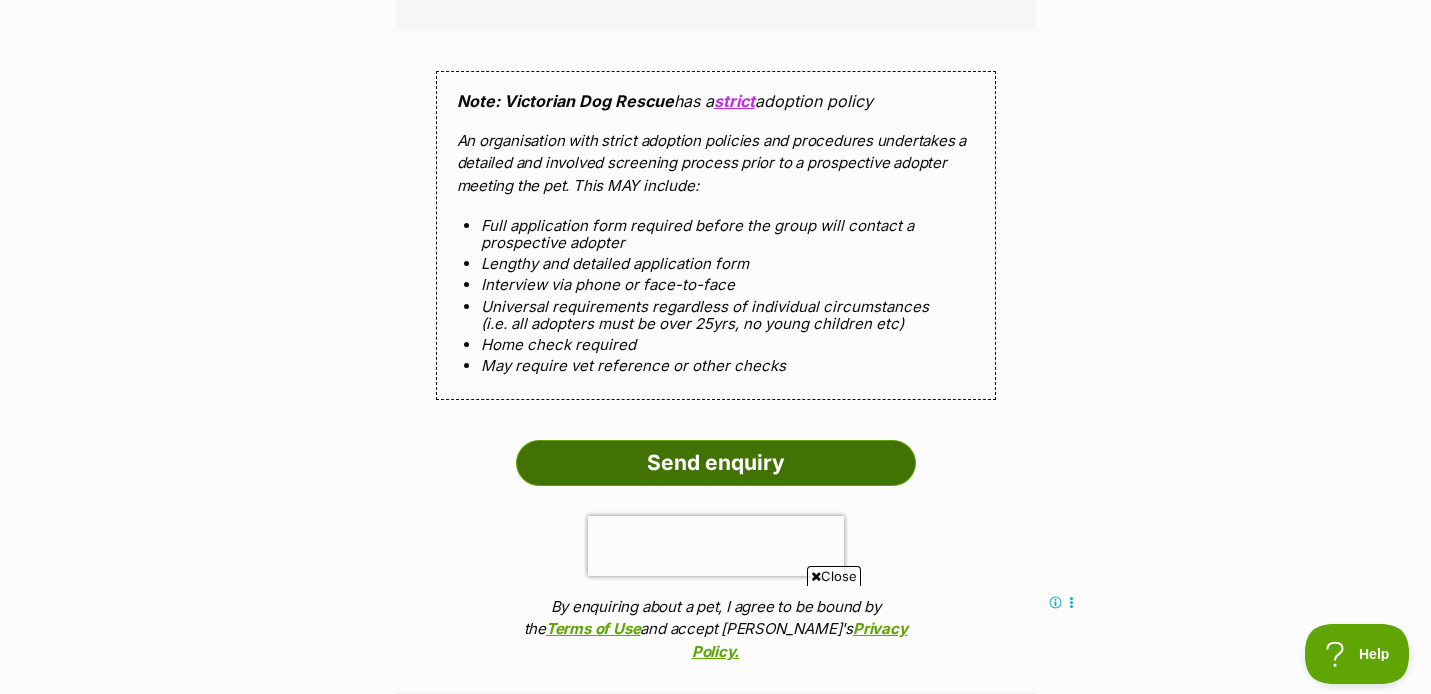 click on "Send enquiry" at bounding box center [716, 463] 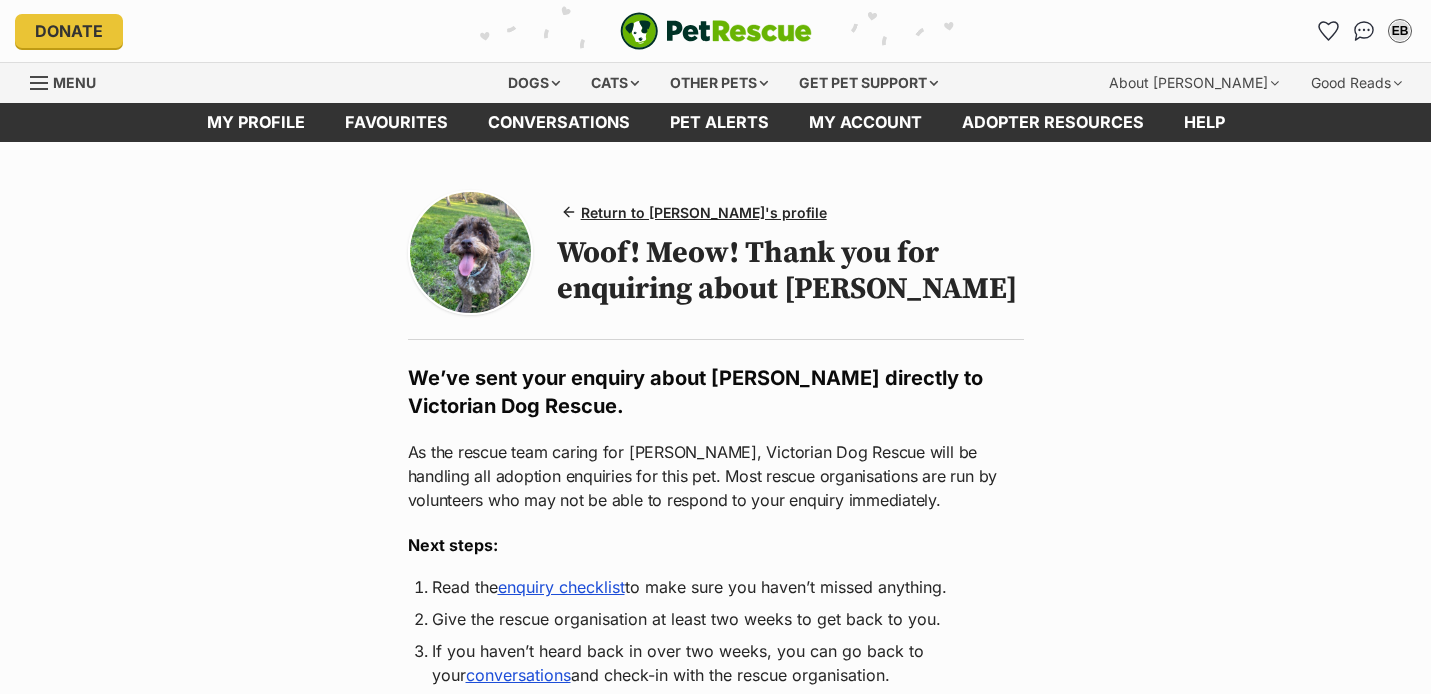 scroll, scrollTop: 0, scrollLeft: 0, axis: both 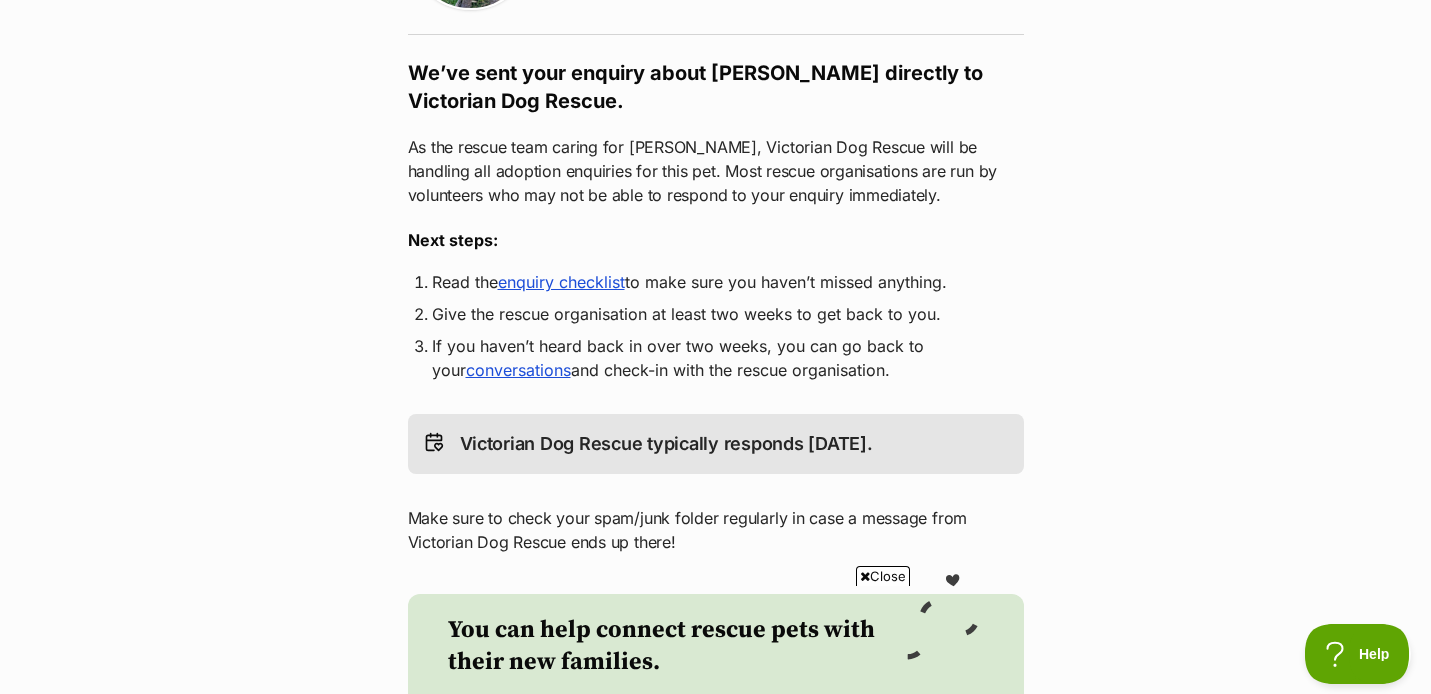 click on "enquiry checklist" at bounding box center [561, 282] 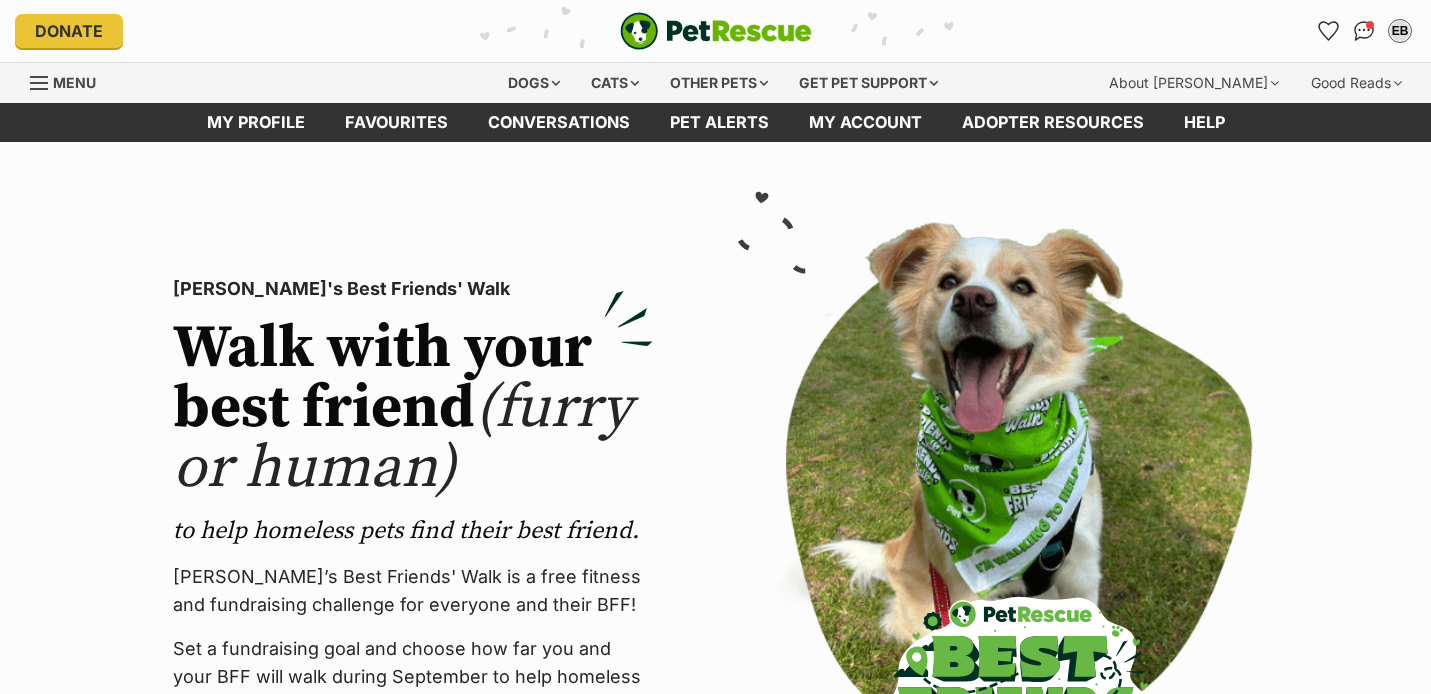 scroll, scrollTop: 0, scrollLeft: 0, axis: both 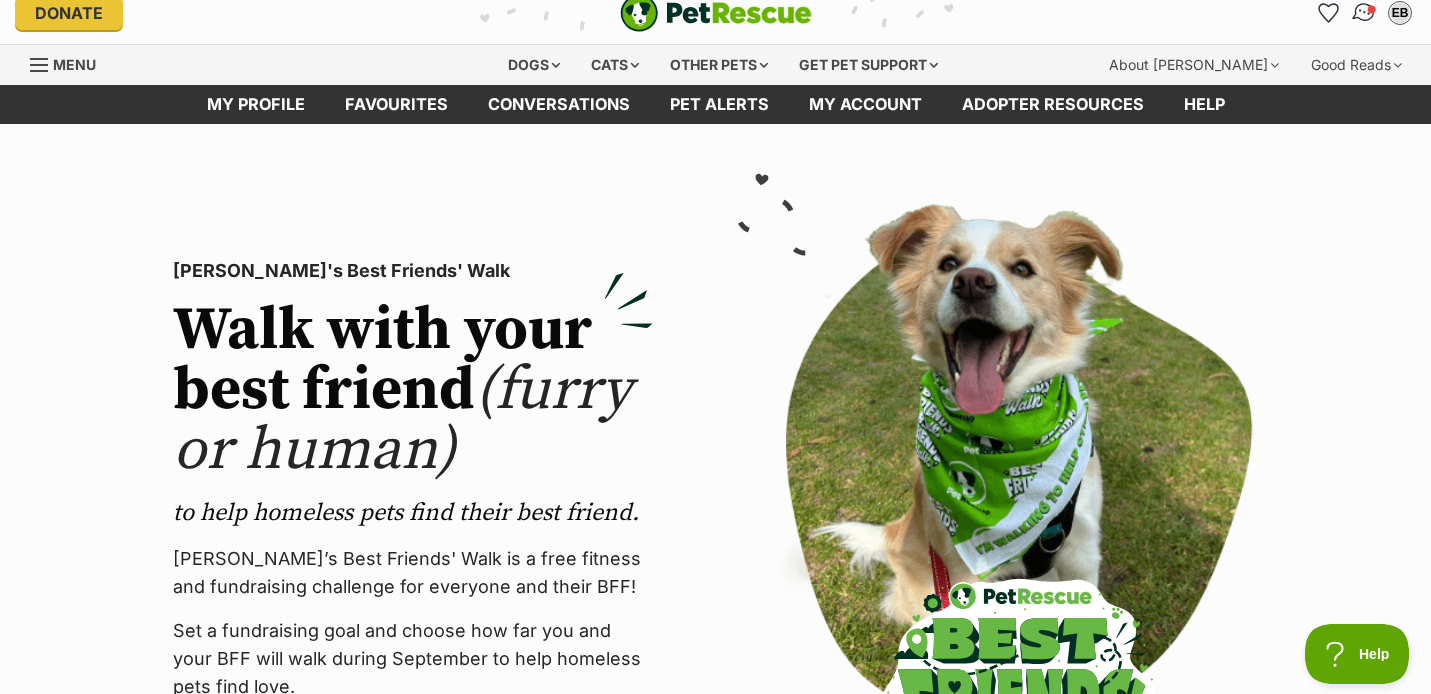 click at bounding box center (1364, 13) 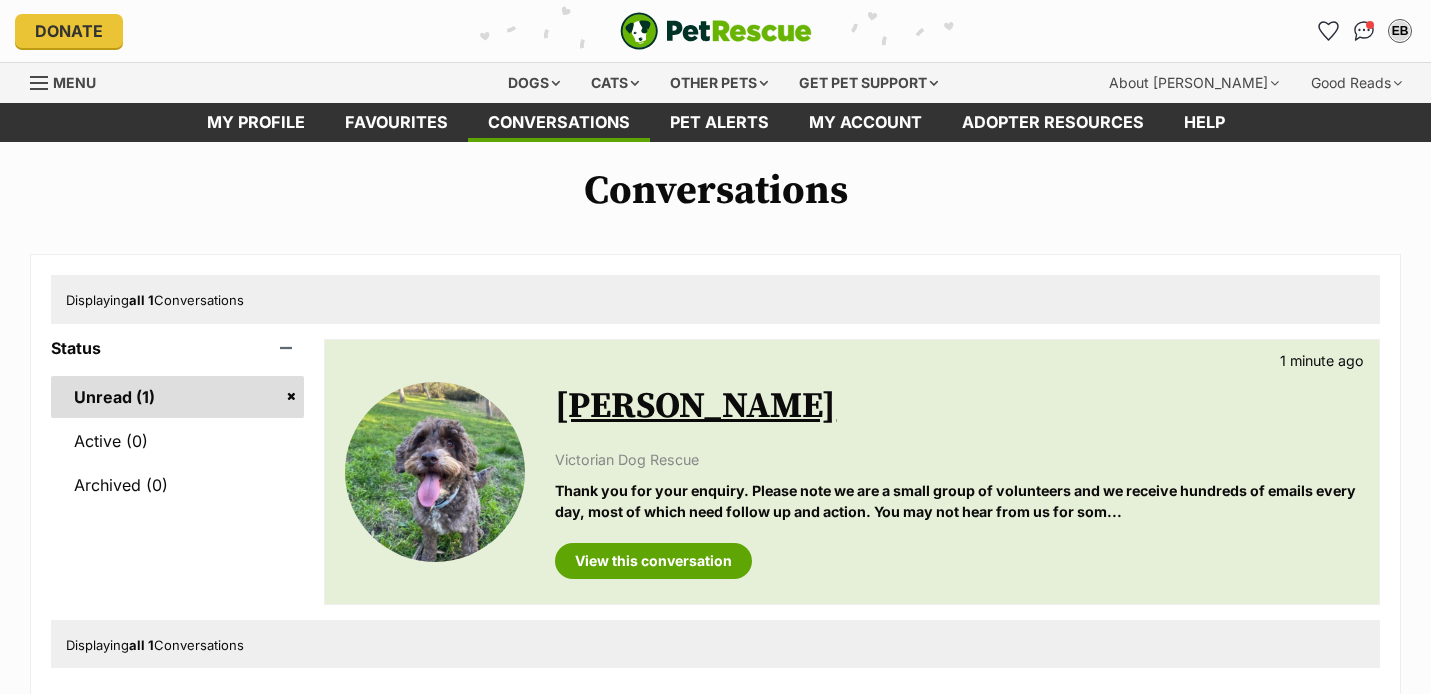 scroll, scrollTop: 0, scrollLeft: 0, axis: both 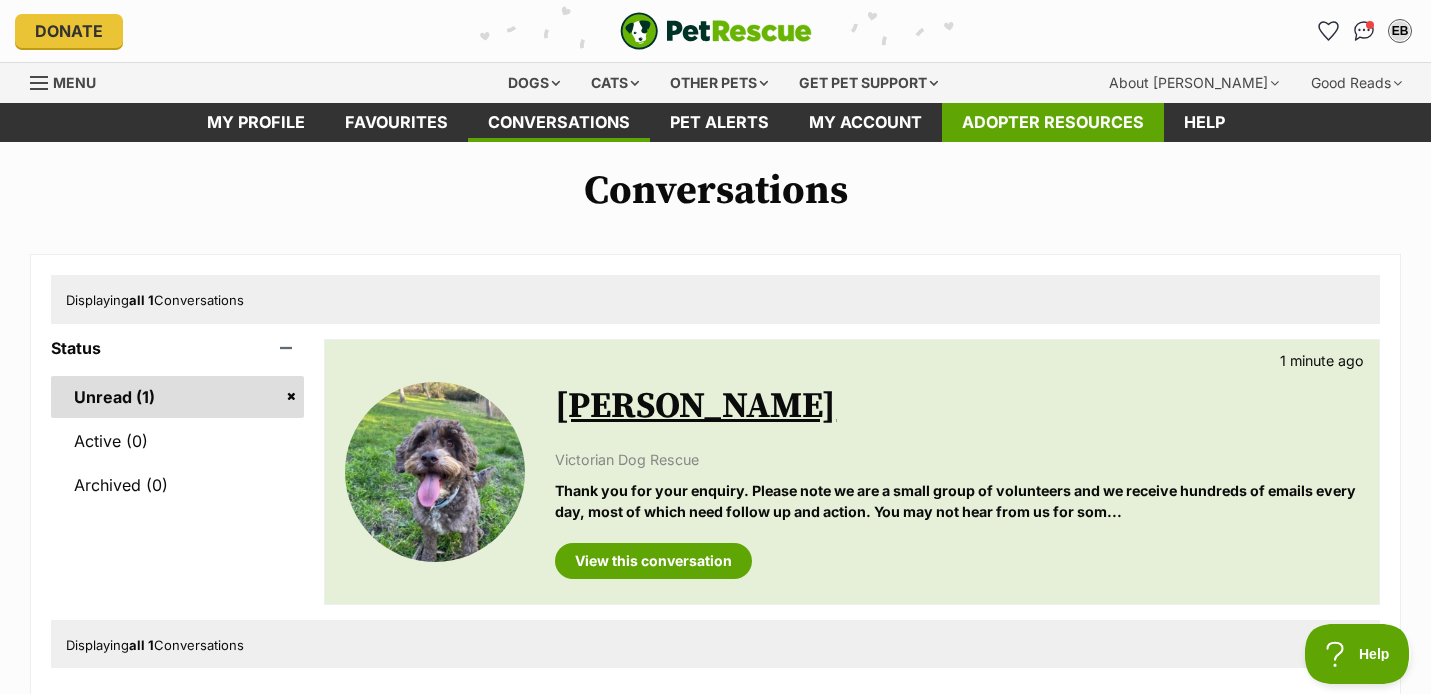 click on "Adopter resources" at bounding box center [1053, 122] 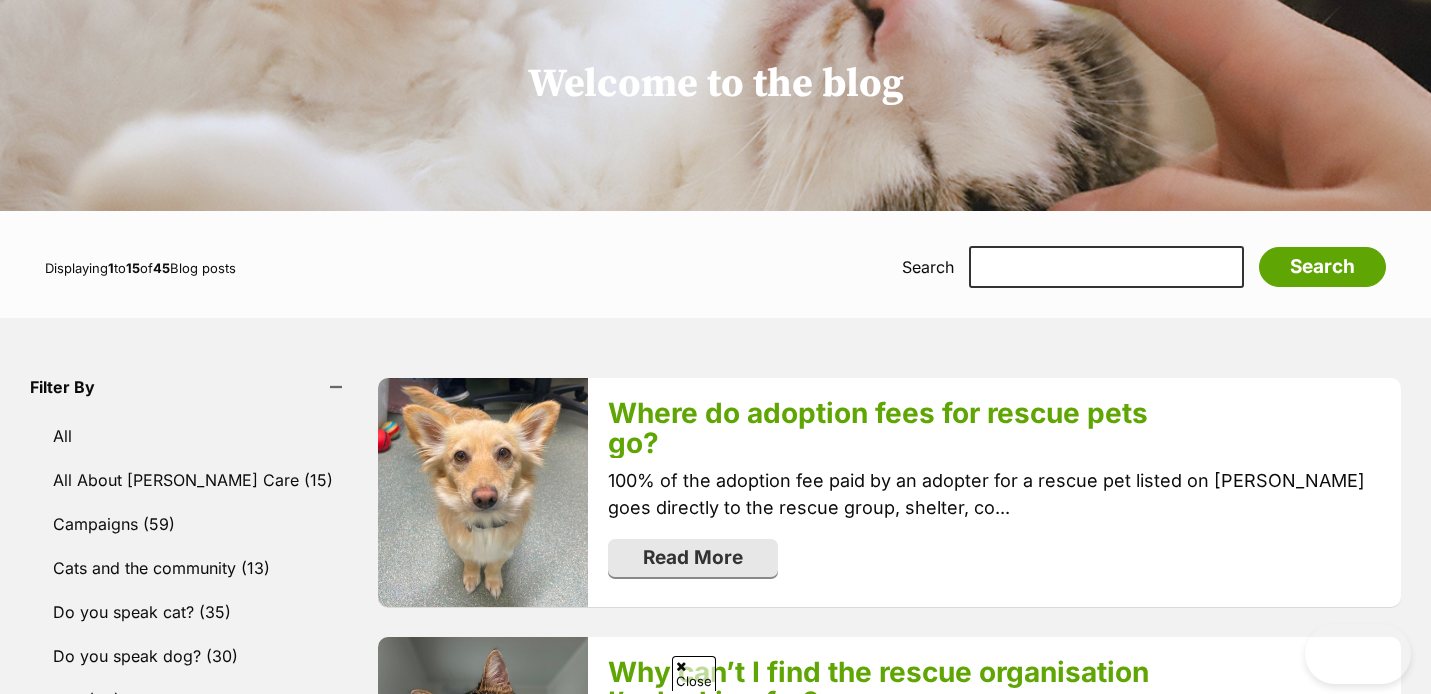scroll, scrollTop: 263, scrollLeft: 0, axis: vertical 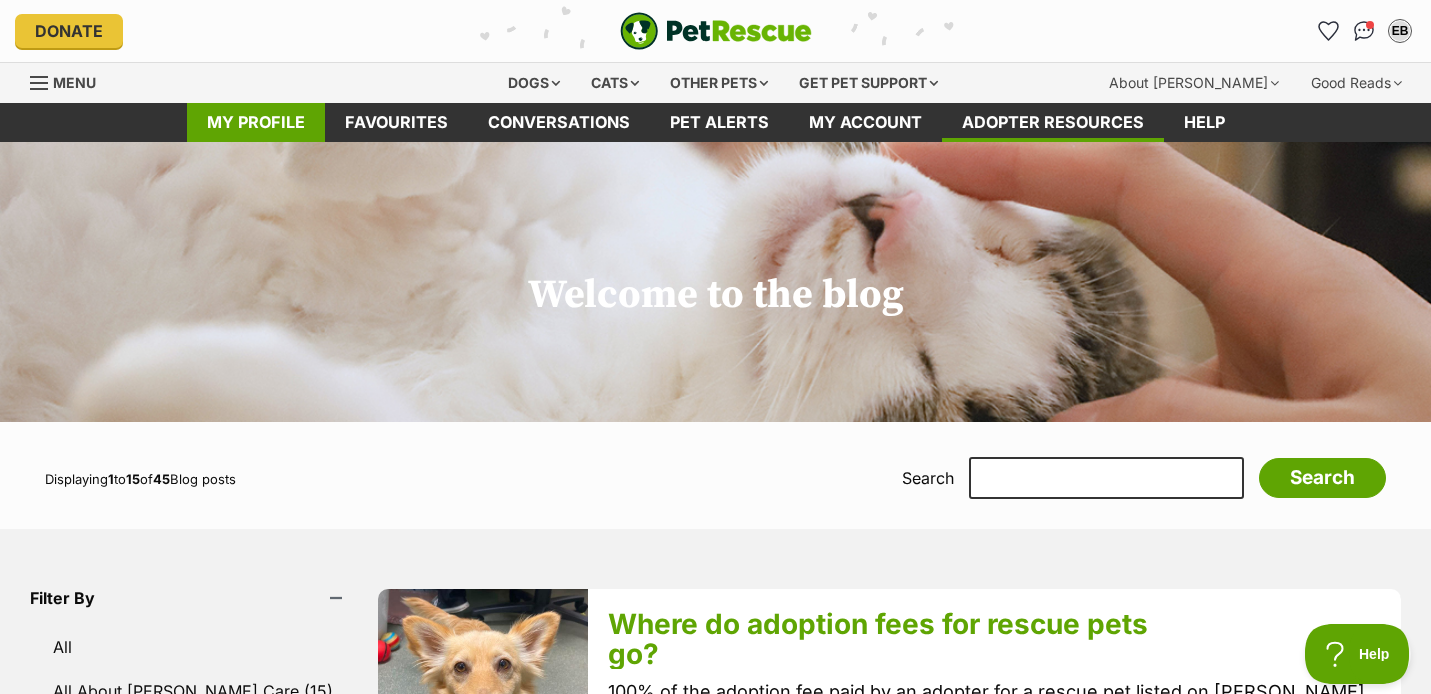 click on "My profile" at bounding box center [256, 122] 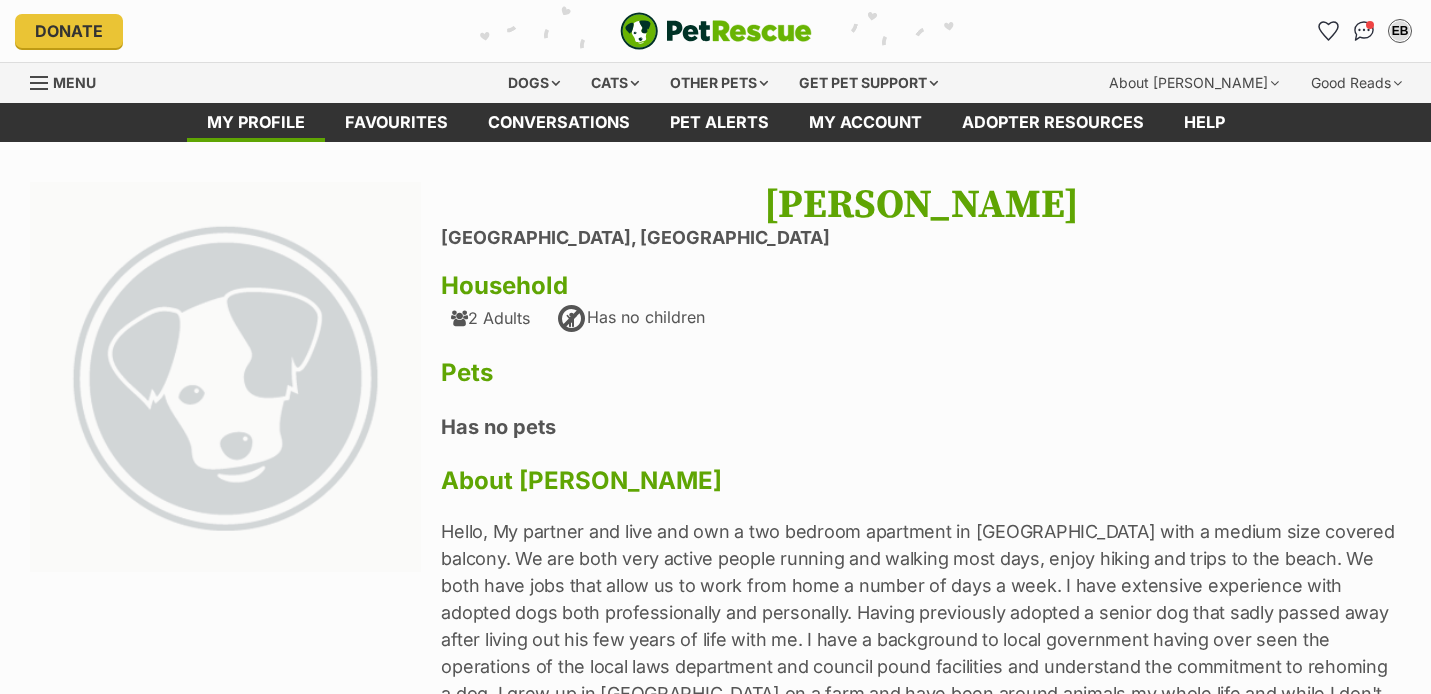 scroll, scrollTop: 0, scrollLeft: 0, axis: both 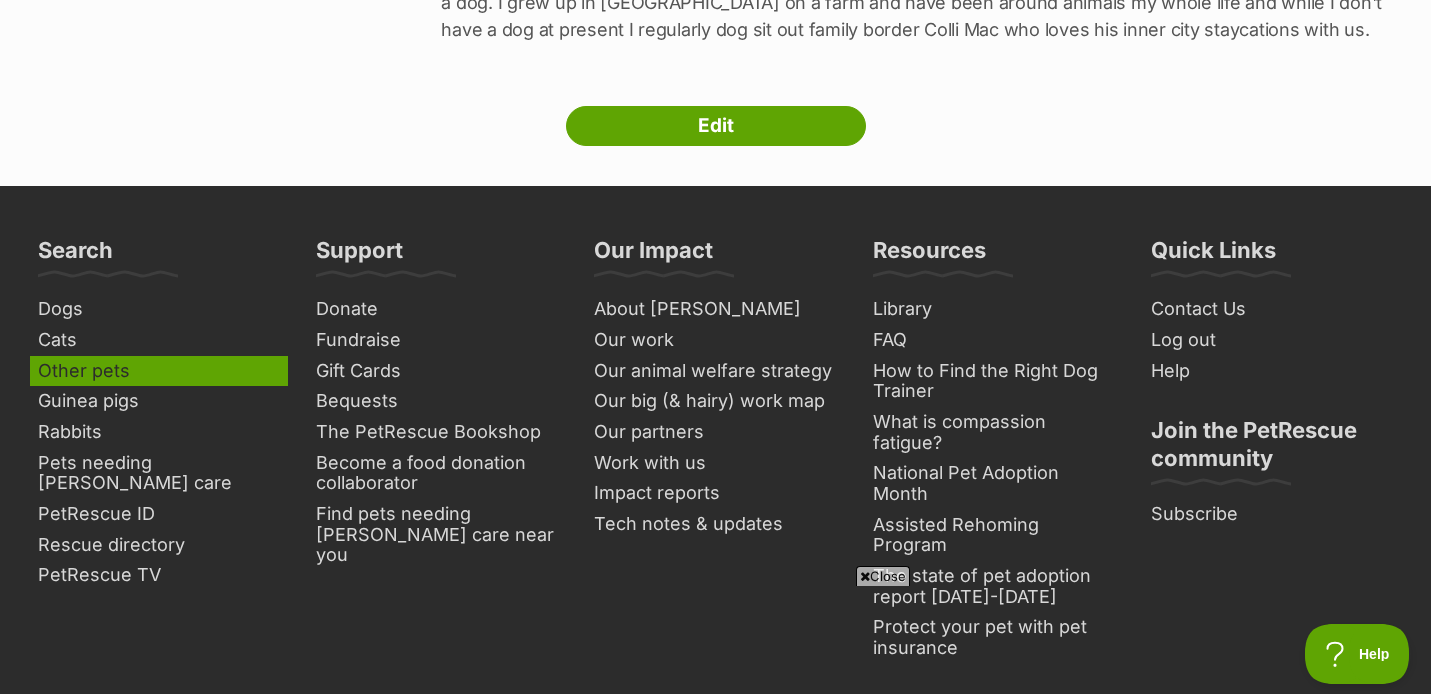 click on "Other pets" at bounding box center [159, 371] 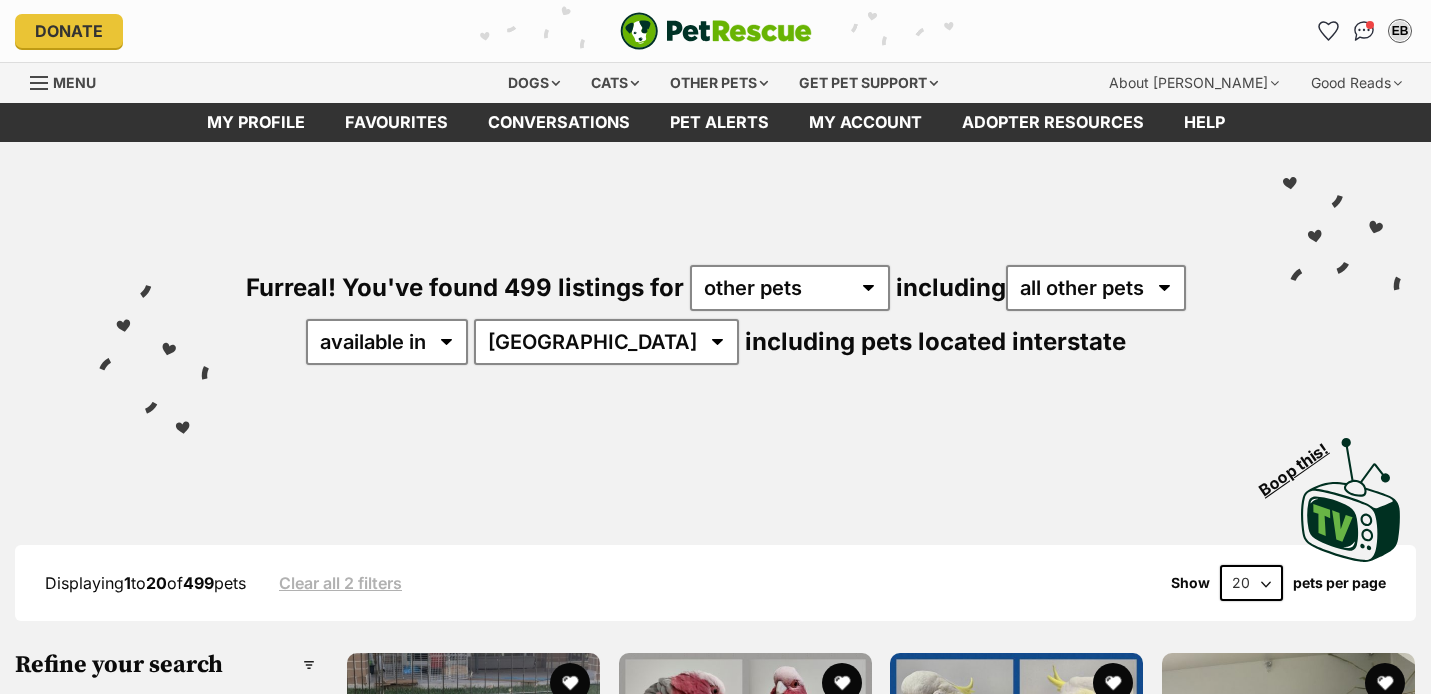 scroll, scrollTop: 0, scrollLeft: 0, axis: both 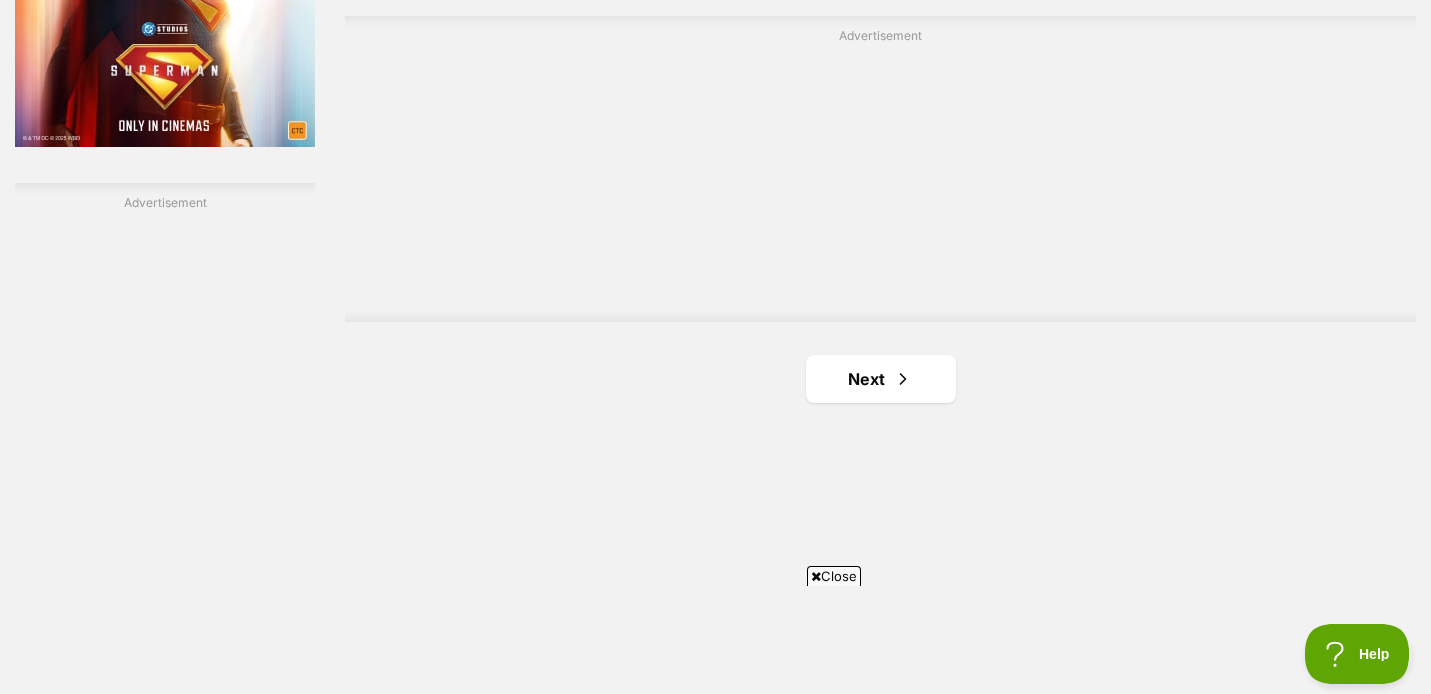 click on "Muffin
Bunny Rabbit
Gentle and Independent
Panania, NSW
Interstate adoption unavailable
Gus
Bird
Very friendly Galah
Sydney, NSW
Interstate adoption
Charlie
Bird
Very sociable & friendly
Sydney, NSW
Interstate adoption
Sandy
Smooth Hair Guinea Pig
Looking for love
Pearcedale, VIC
Interstate adoption unavailable
Violet (Bonded with Vivi)
Florida White Rabbit
affectionate girl
Mitcham, VIC
Interstate adoption unavailable
Glinda
Flemish Giant Rabbit
Looking for love
Waverley, TAS
Interstate adoption unavailable
Advertisement
Honey & Brayden (Located in Sunbury)
Cashmere Rabbit
Easy to love
Sunbury, VIC" at bounding box center (880, -1117) 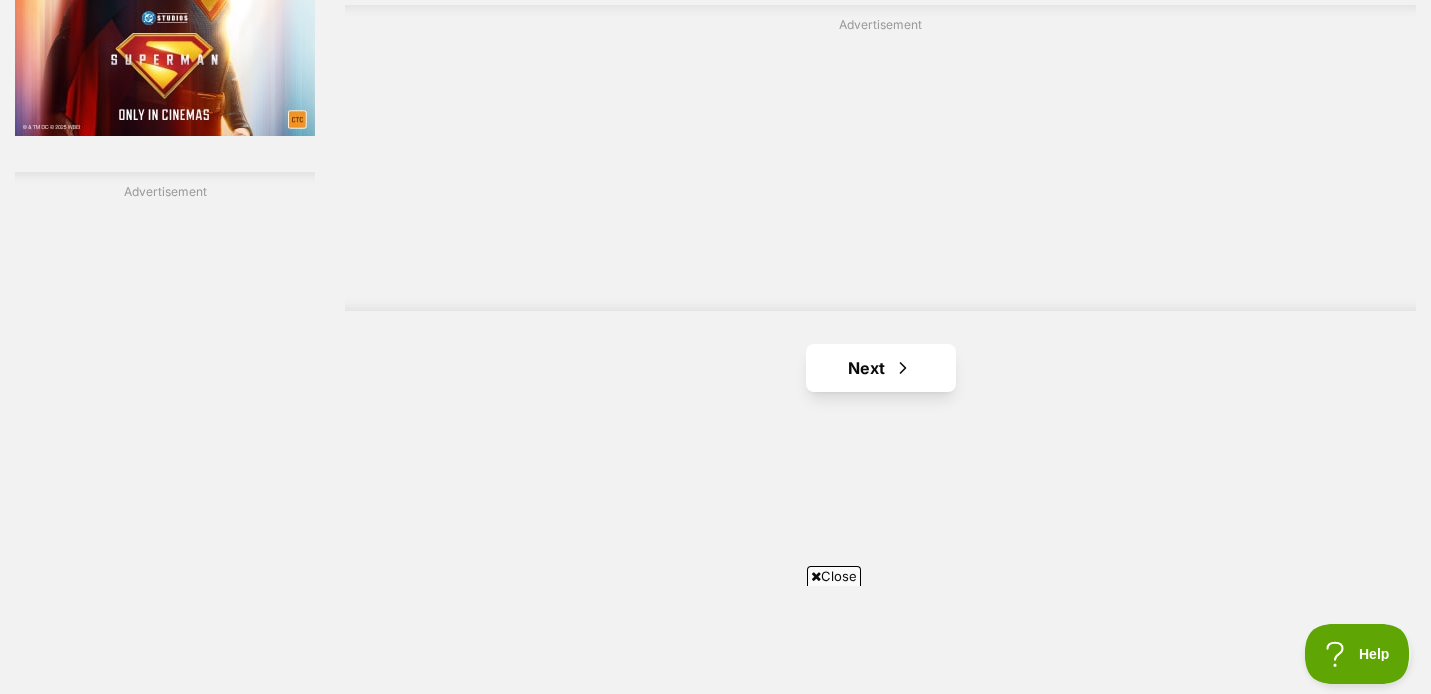 click on "Next" at bounding box center [881, 368] 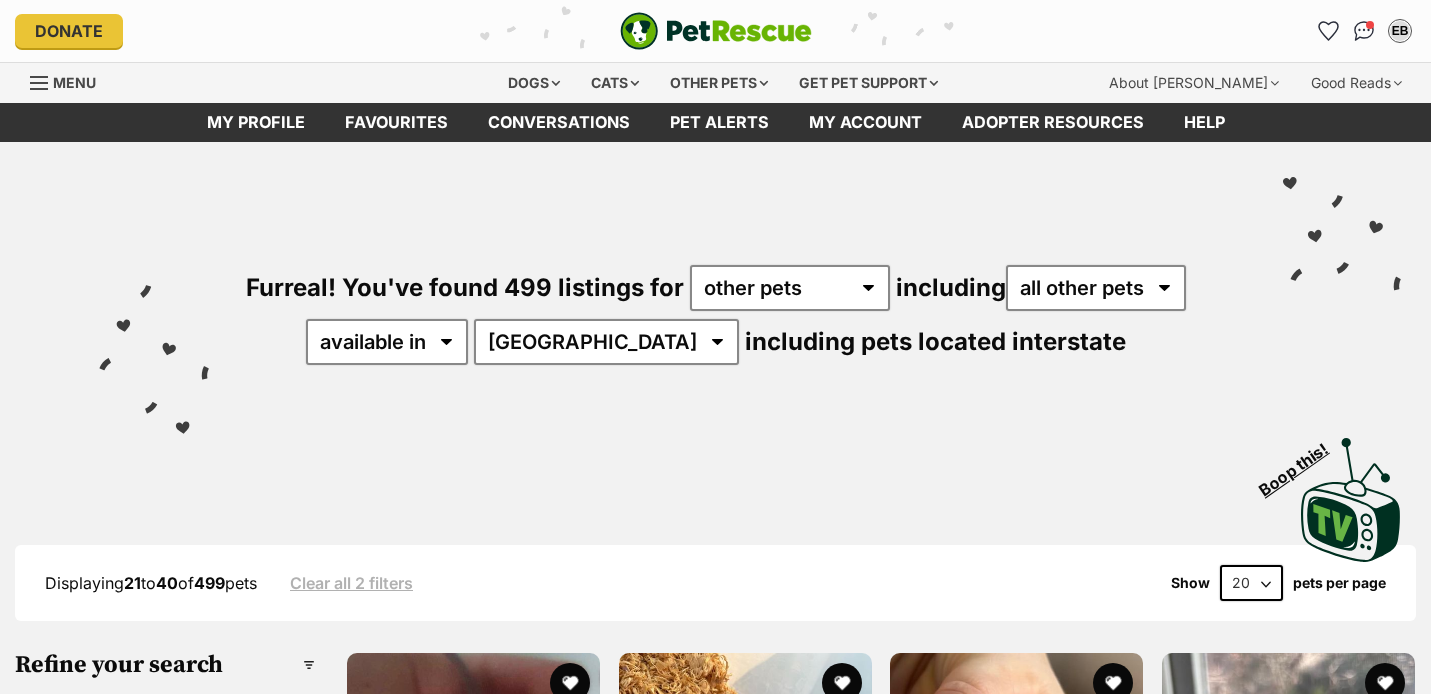 scroll, scrollTop: 0, scrollLeft: 0, axis: both 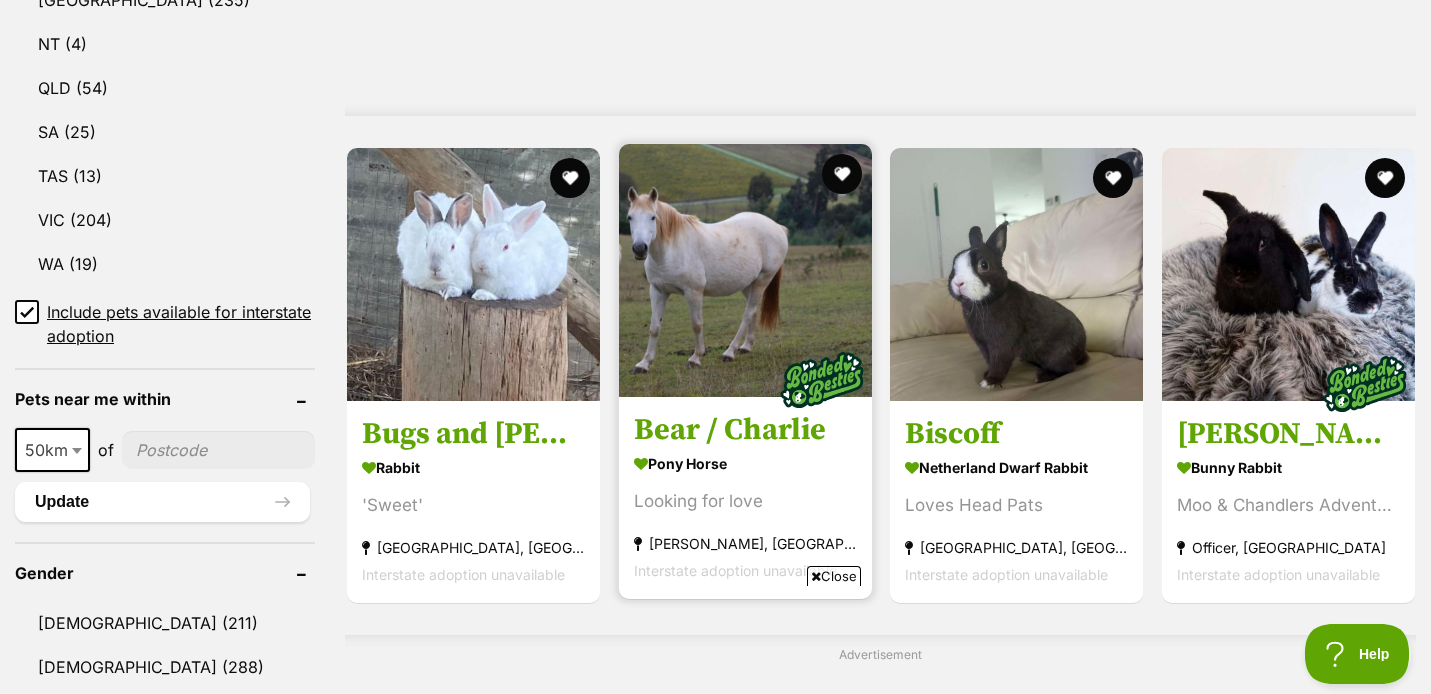 click at bounding box center [745, 270] 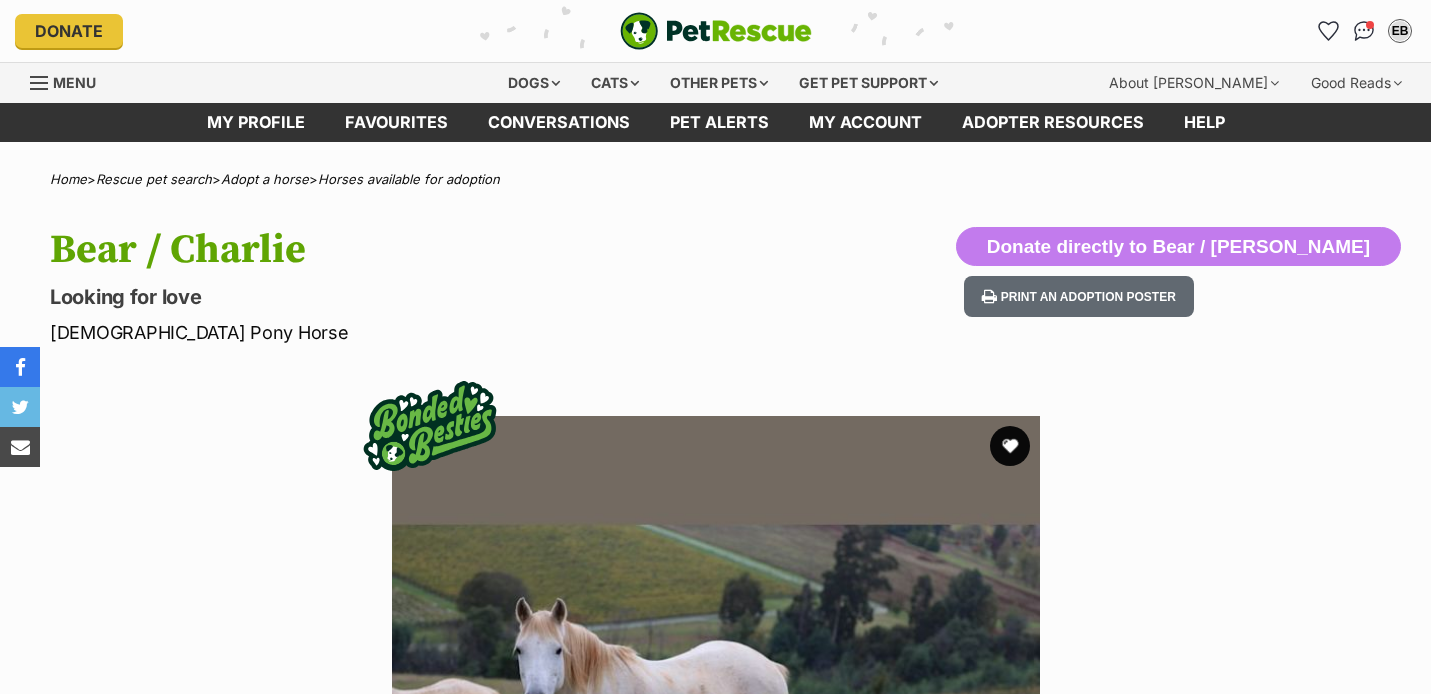 scroll, scrollTop: 0, scrollLeft: 0, axis: both 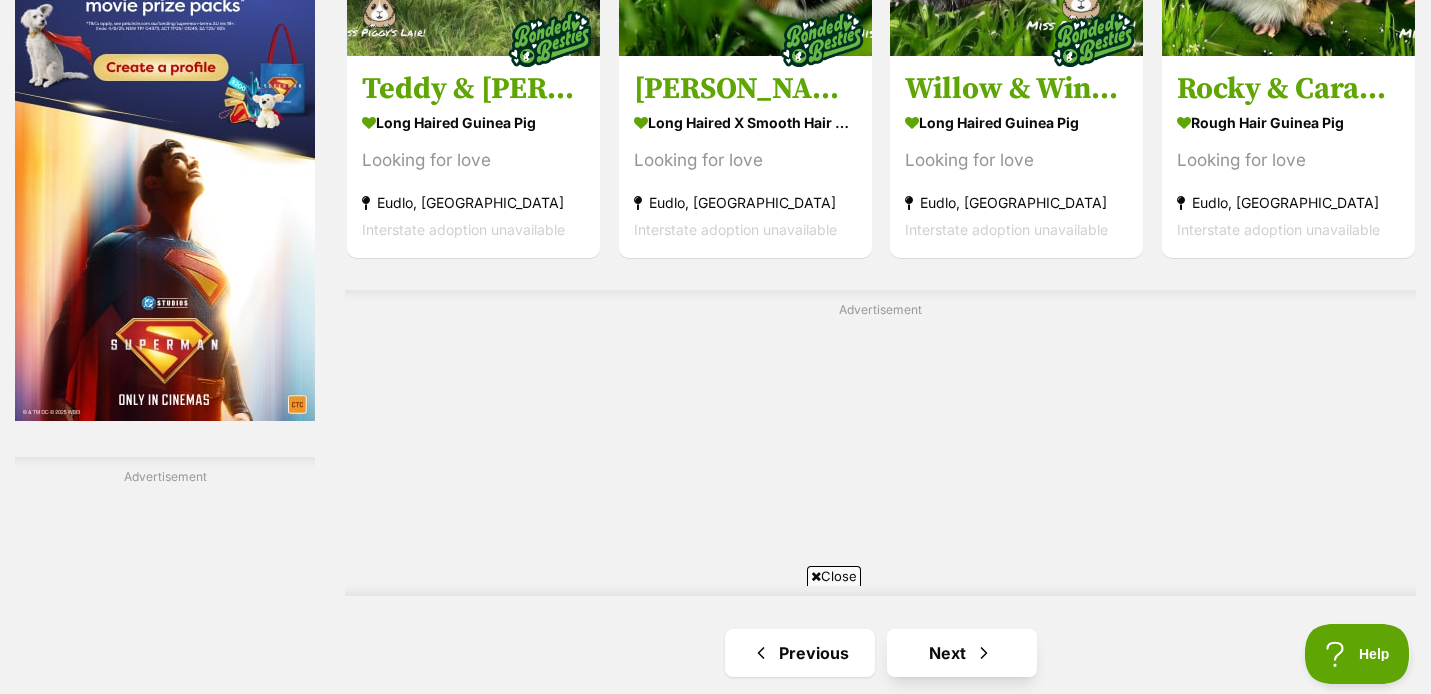 click on "Next" at bounding box center [962, 653] 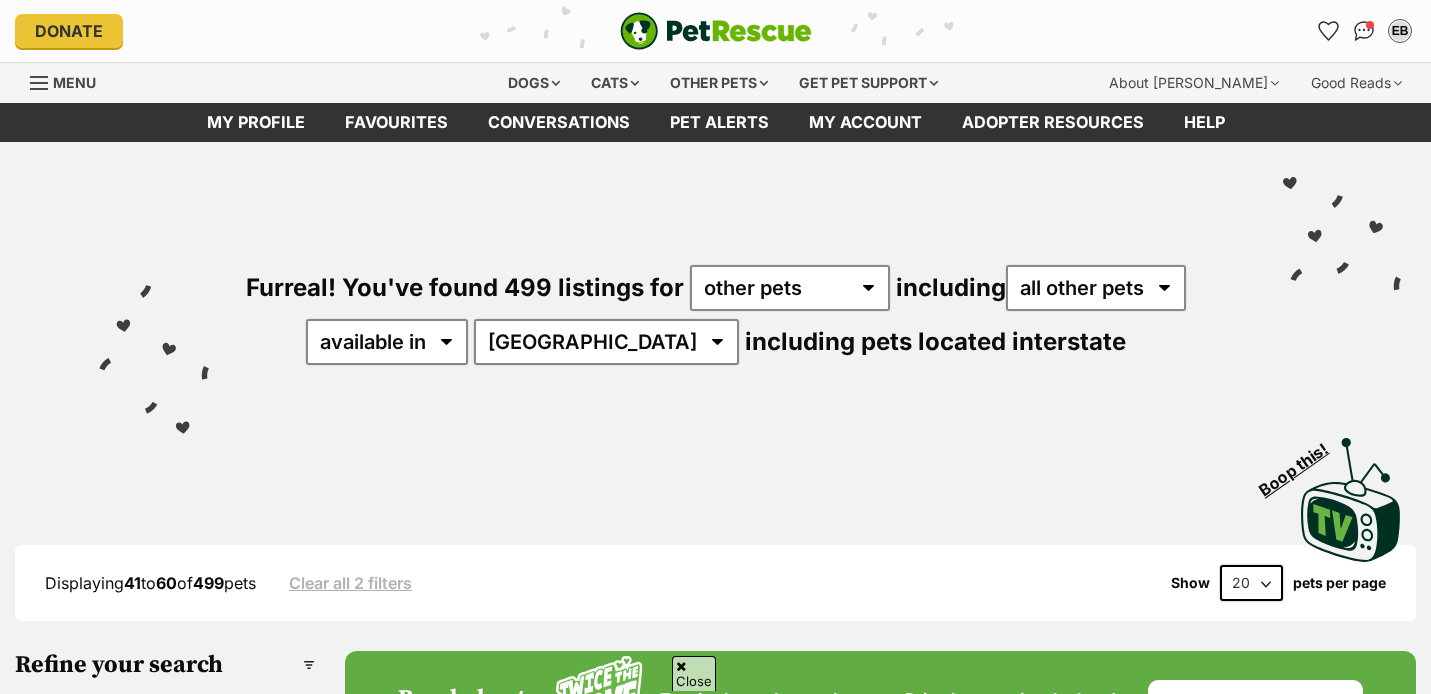 scroll, scrollTop: 212, scrollLeft: 0, axis: vertical 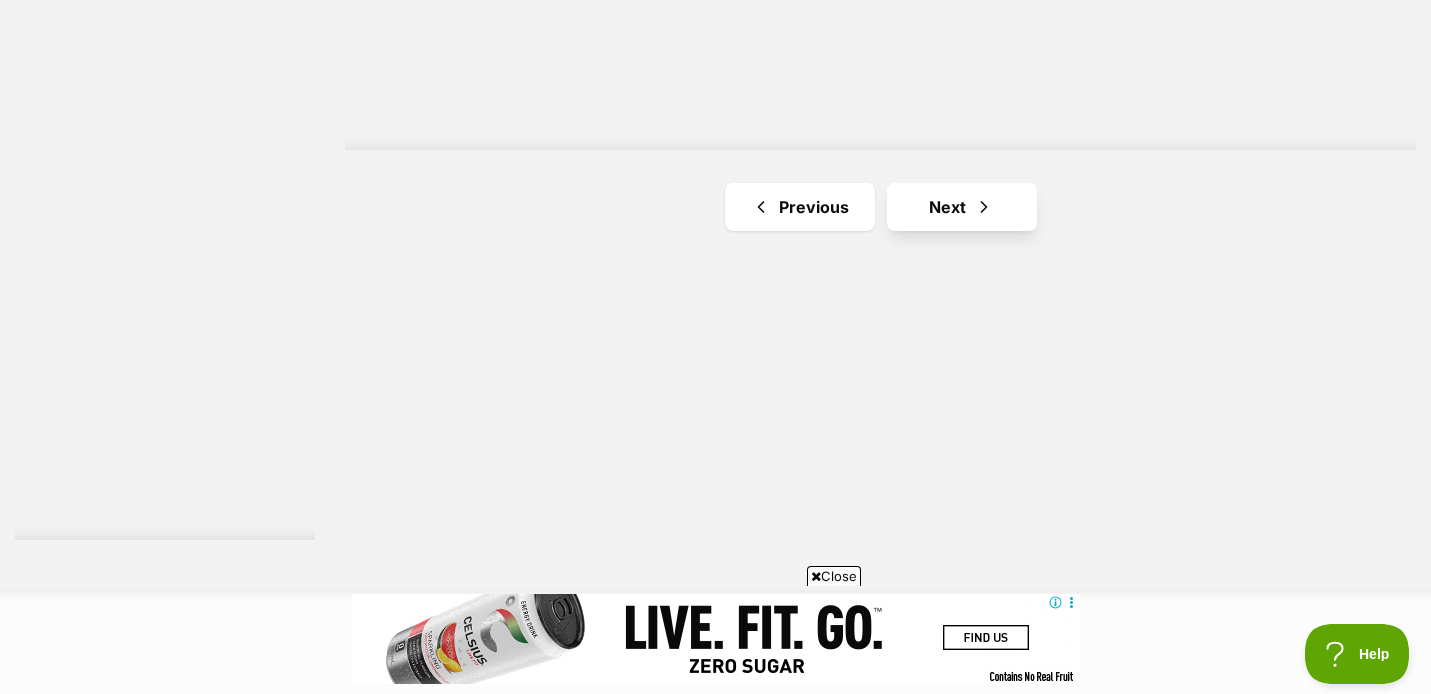 click on "Next" at bounding box center [962, 207] 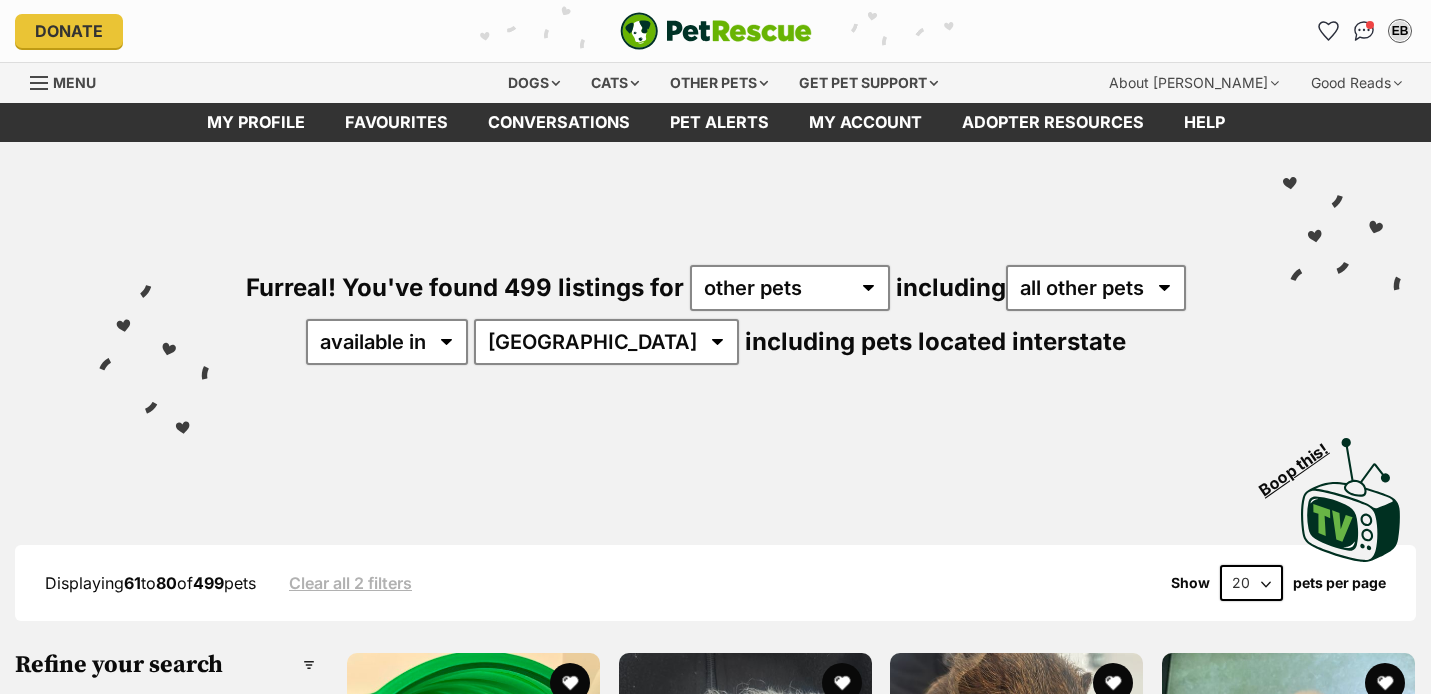 scroll, scrollTop: 0, scrollLeft: 0, axis: both 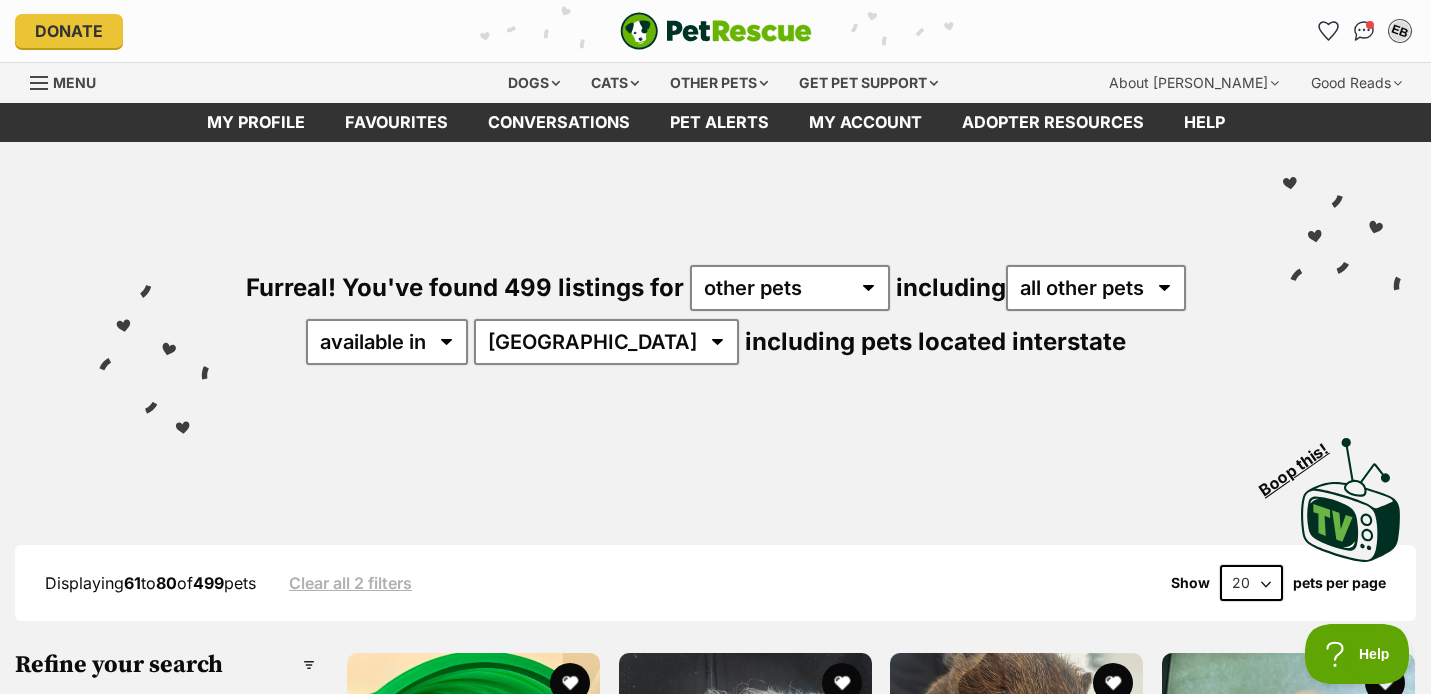 click on "EB" at bounding box center [1400, 31] 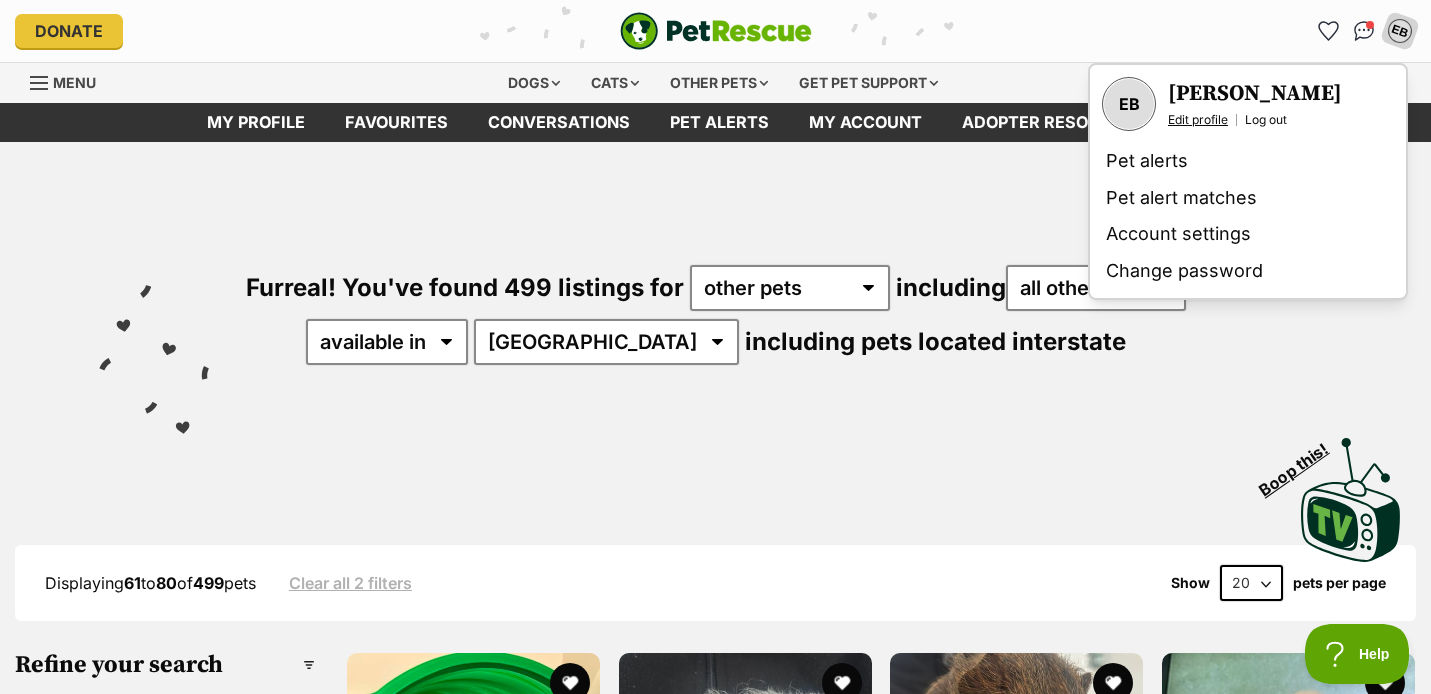 click on "Edit profile" at bounding box center (1198, 120) 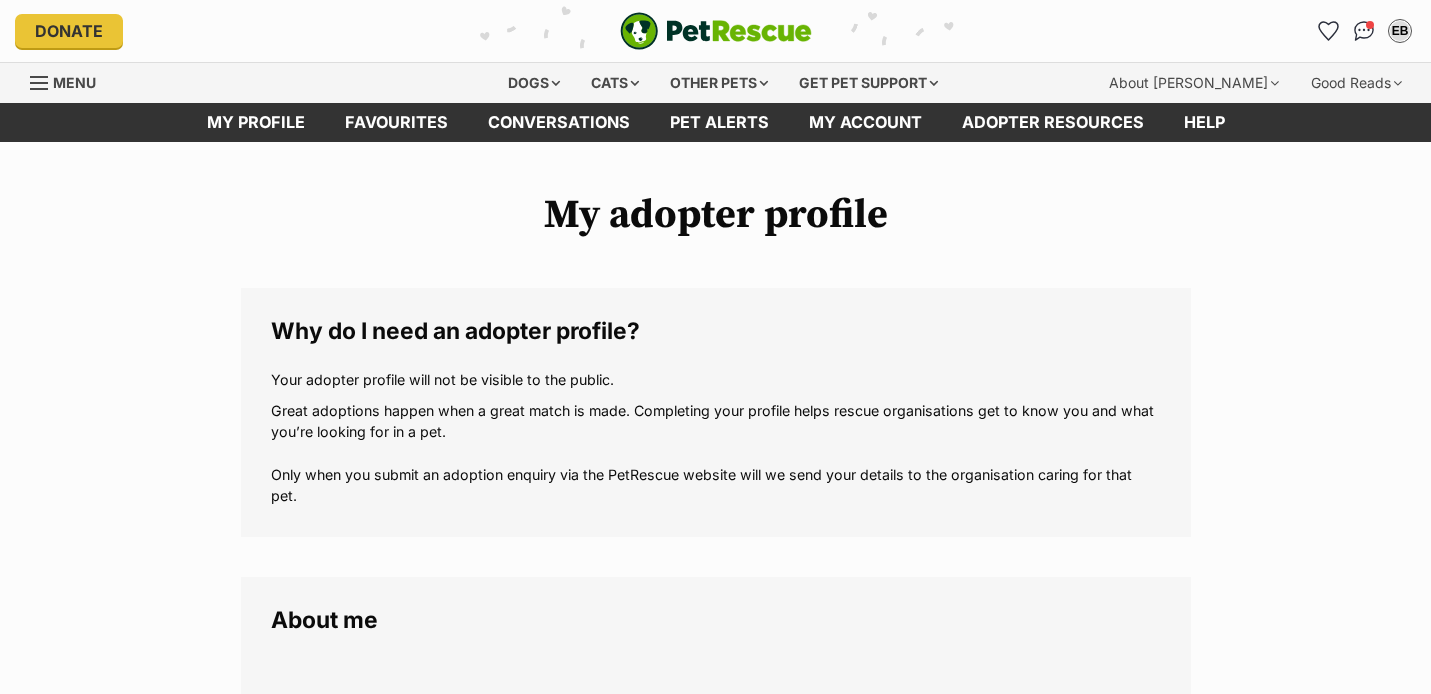 scroll, scrollTop: 0, scrollLeft: 0, axis: both 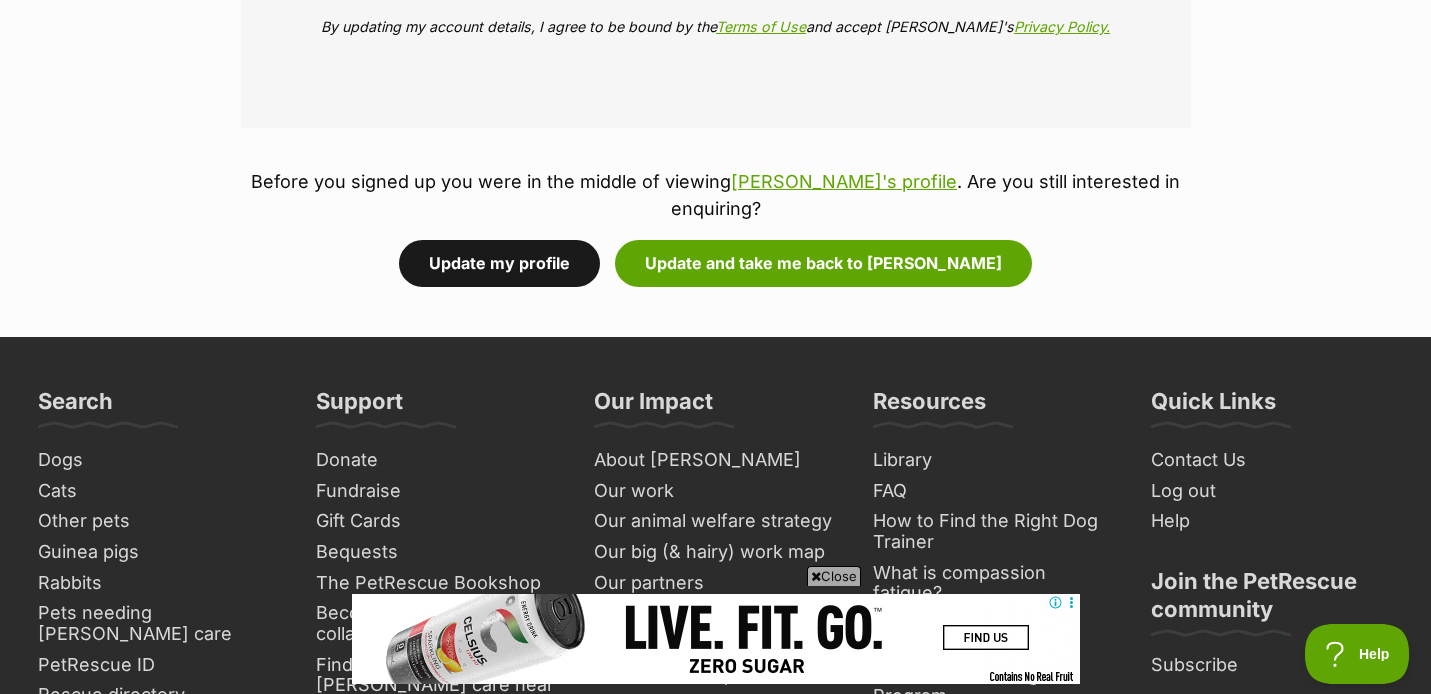 click on "Update my profile" at bounding box center (499, 263) 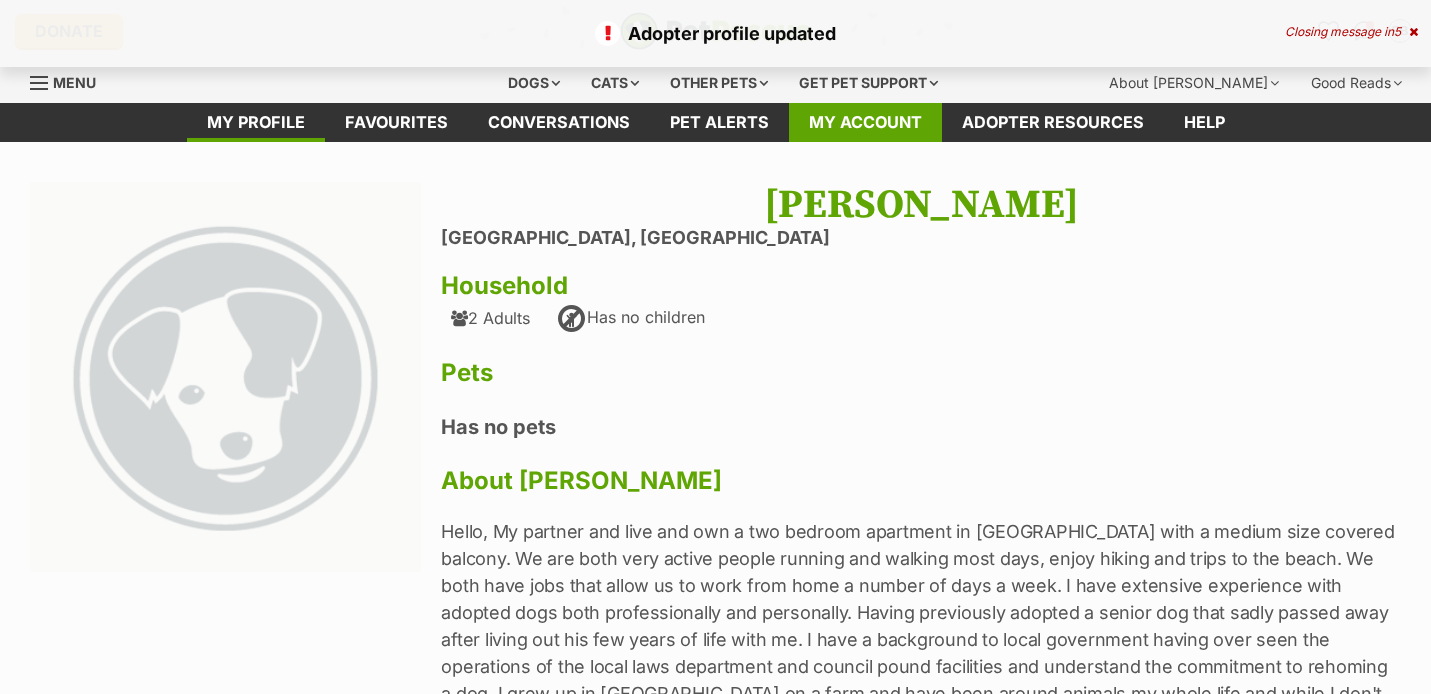 scroll, scrollTop: 0, scrollLeft: 0, axis: both 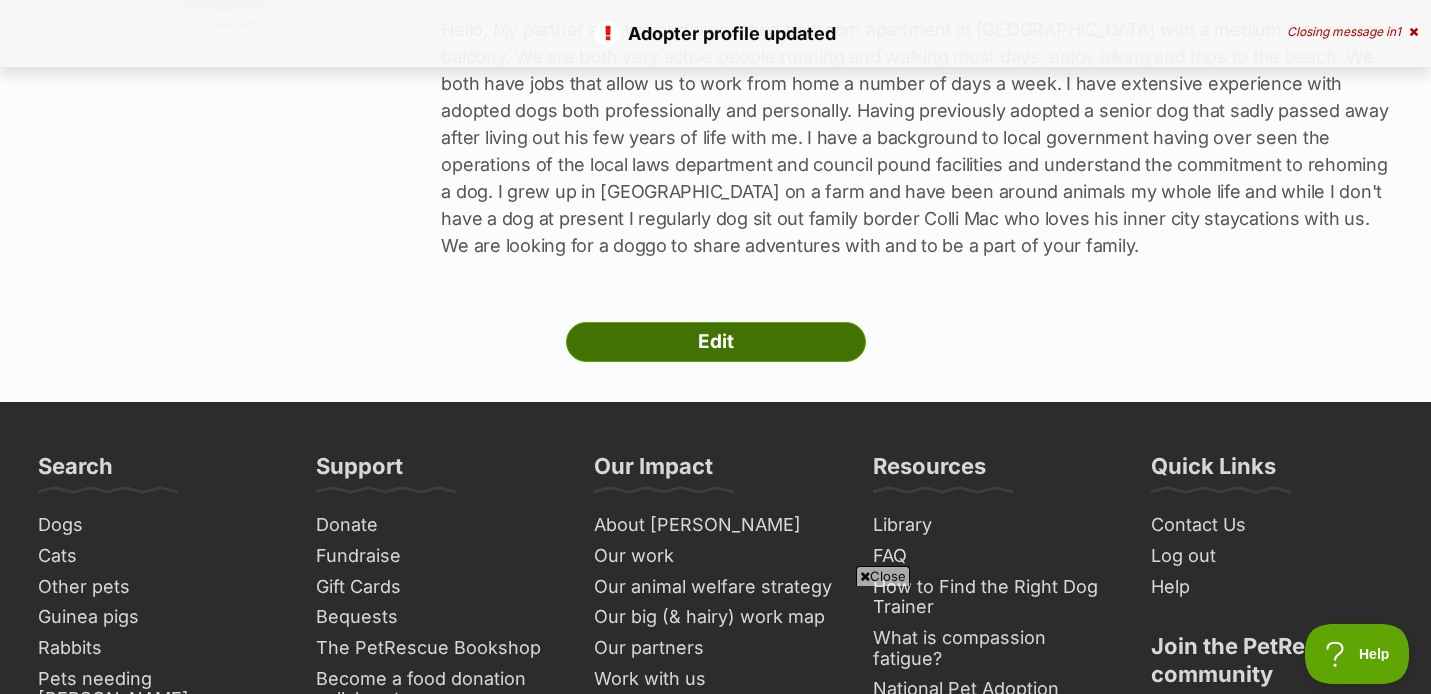 click on "Edit" at bounding box center [716, 342] 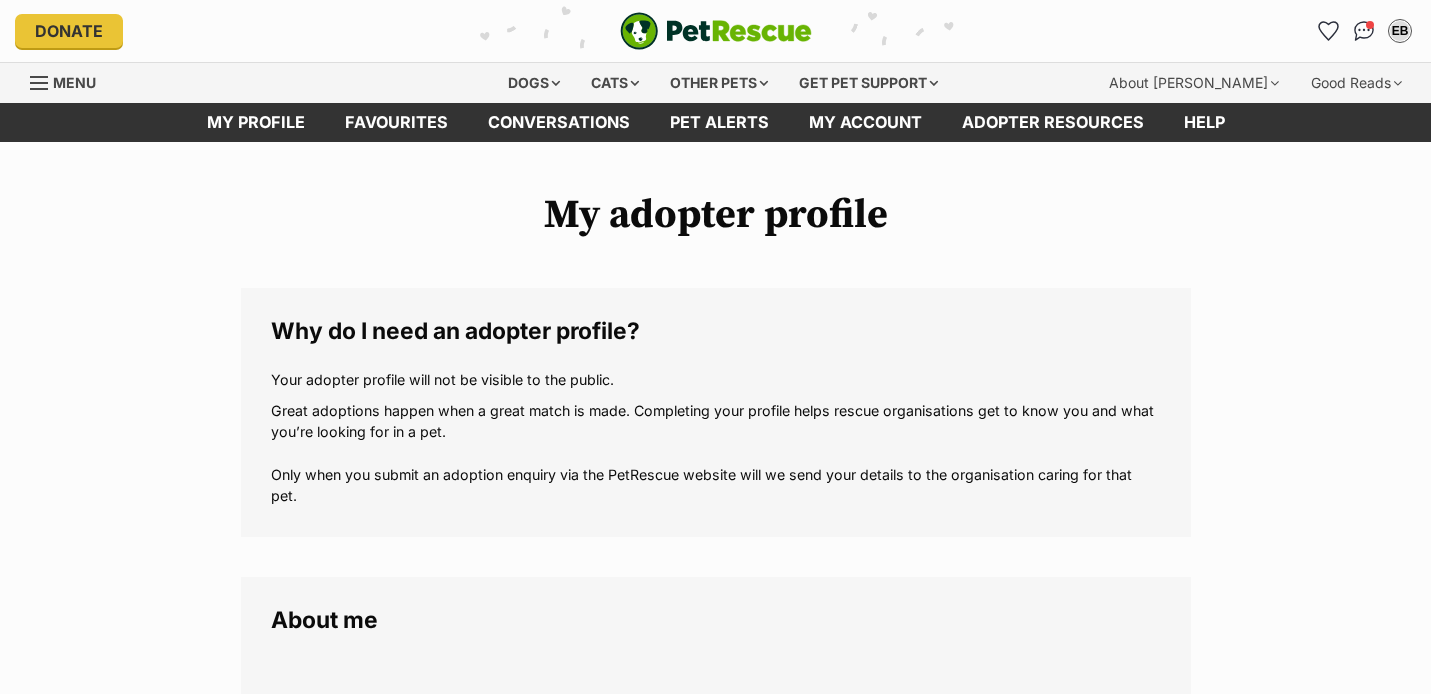 scroll, scrollTop: 0, scrollLeft: 0, axis: both 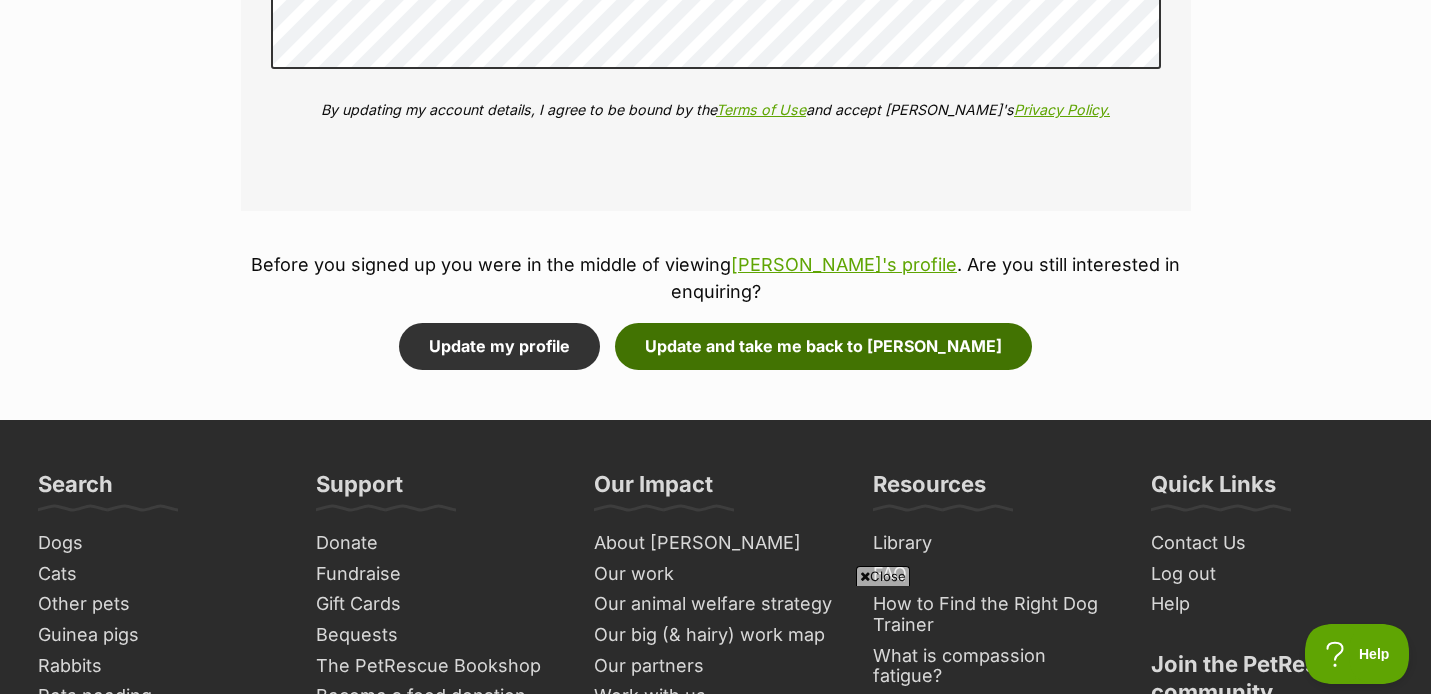 click on "Update and take me back to [PERSON_NAME]" at bounding box center (823, 346) 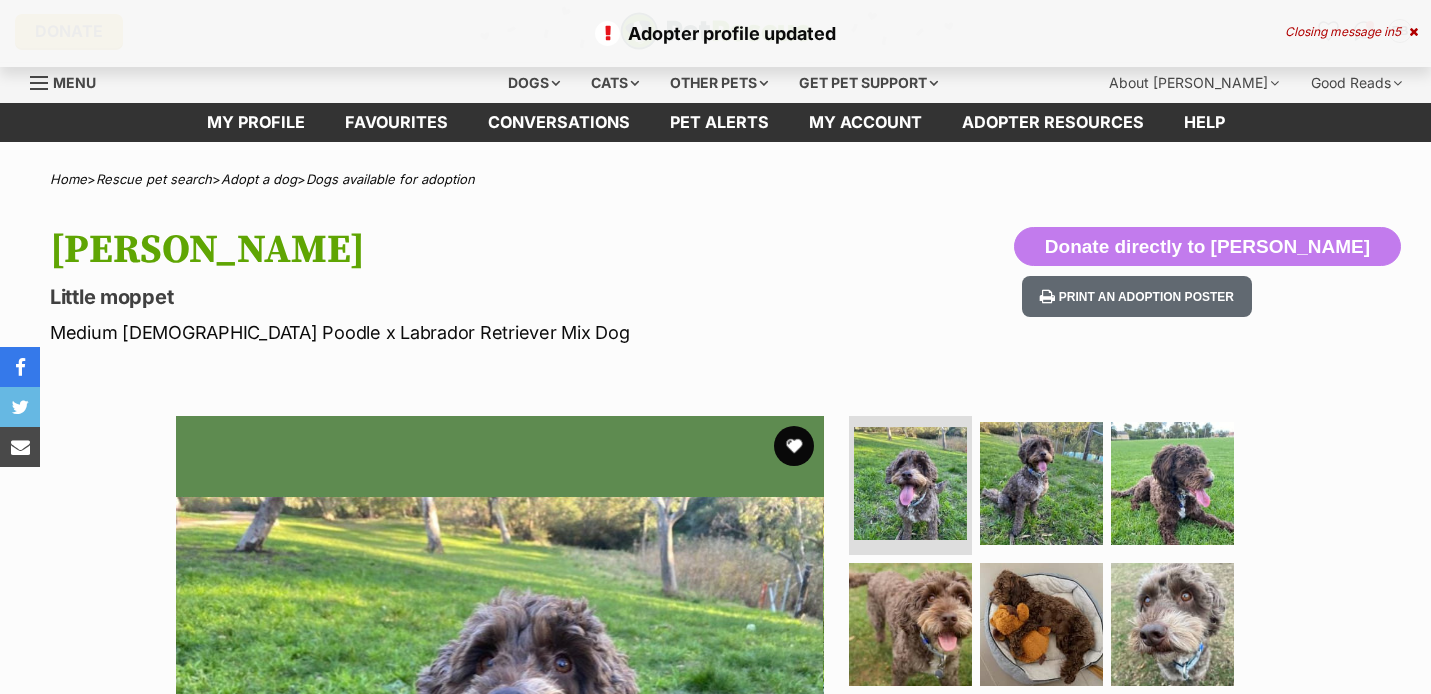 scroll, scrollTop: 0, scrollLeft: 0, axis: both 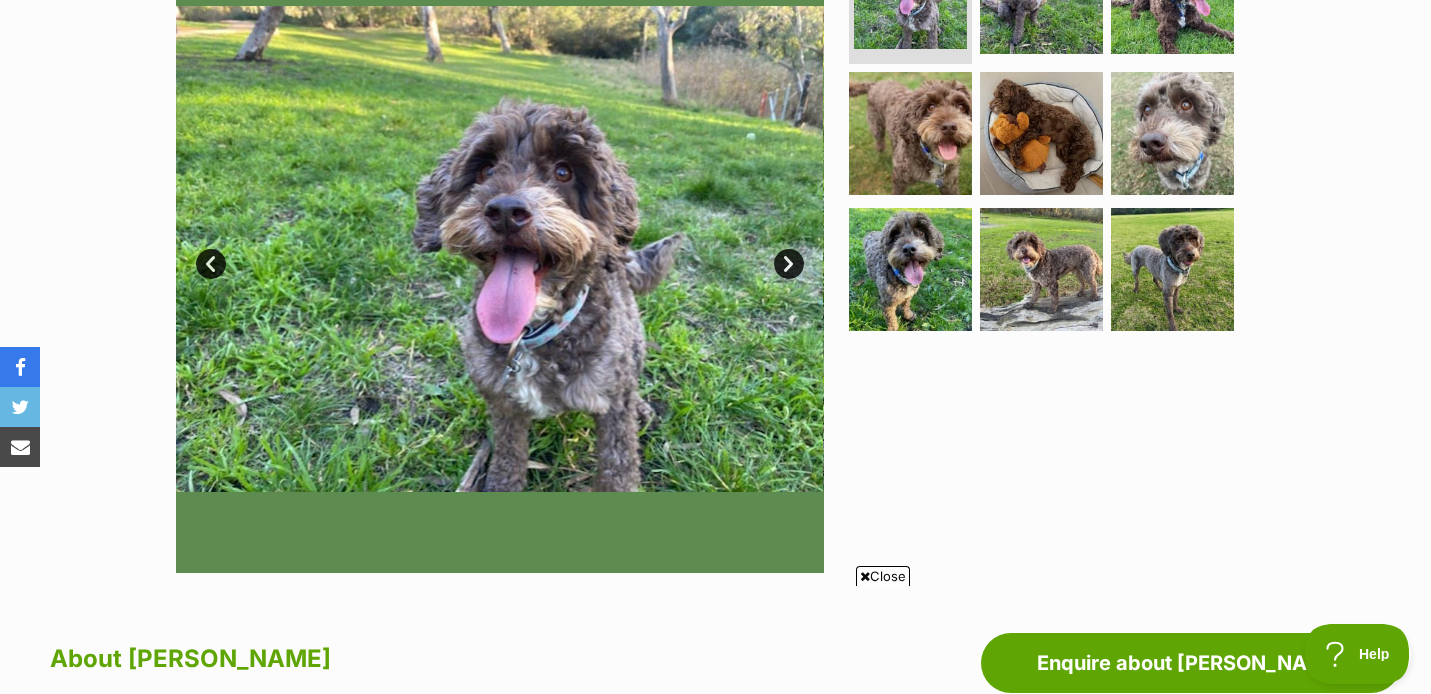 click on "Next" at bounding box center (789, 264) 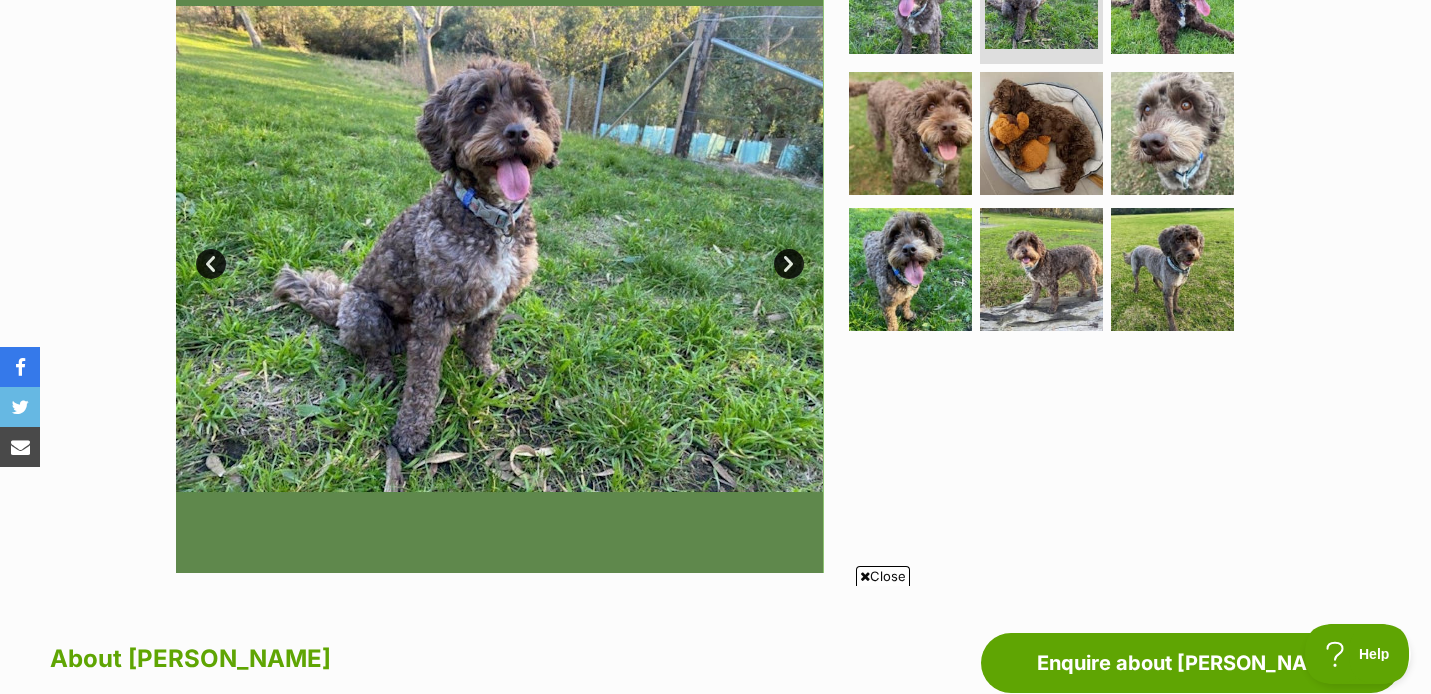 click on "Next" at bounding box center (789, 264) 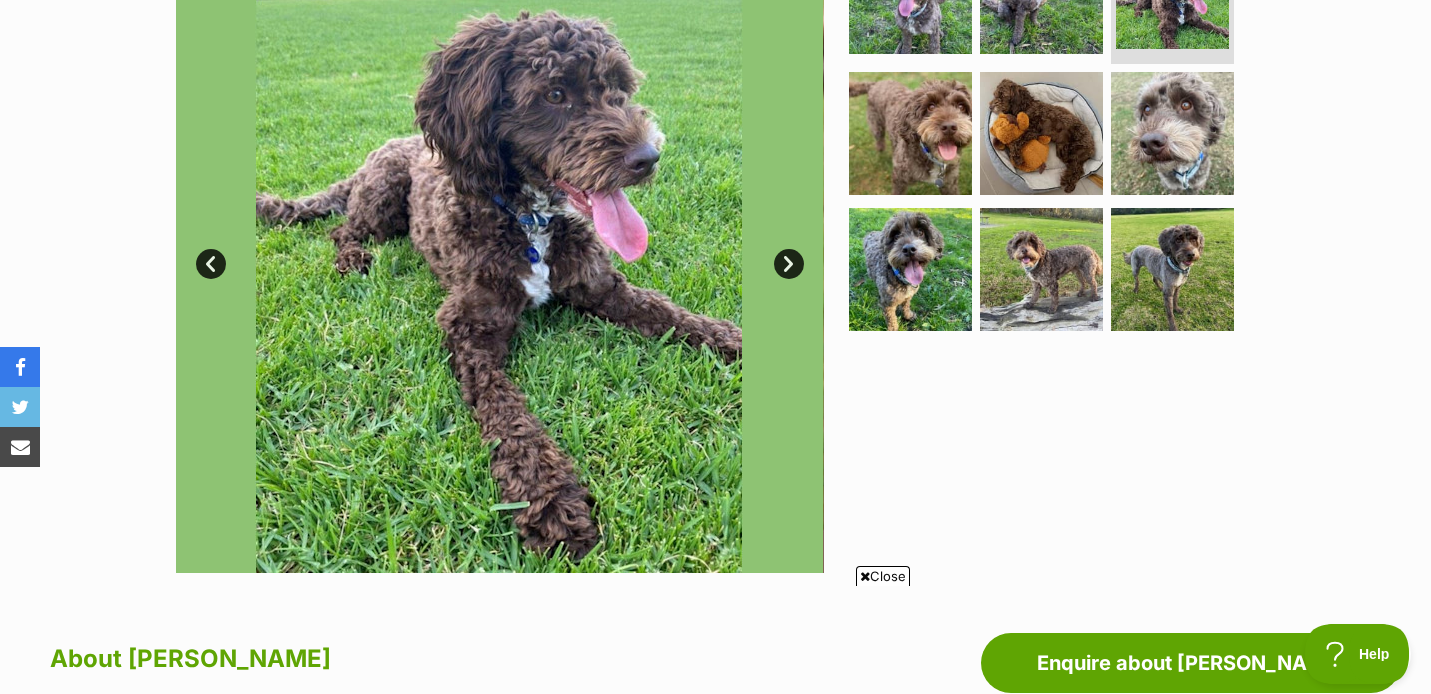 click on "Next" at bounding box center (789, 264) 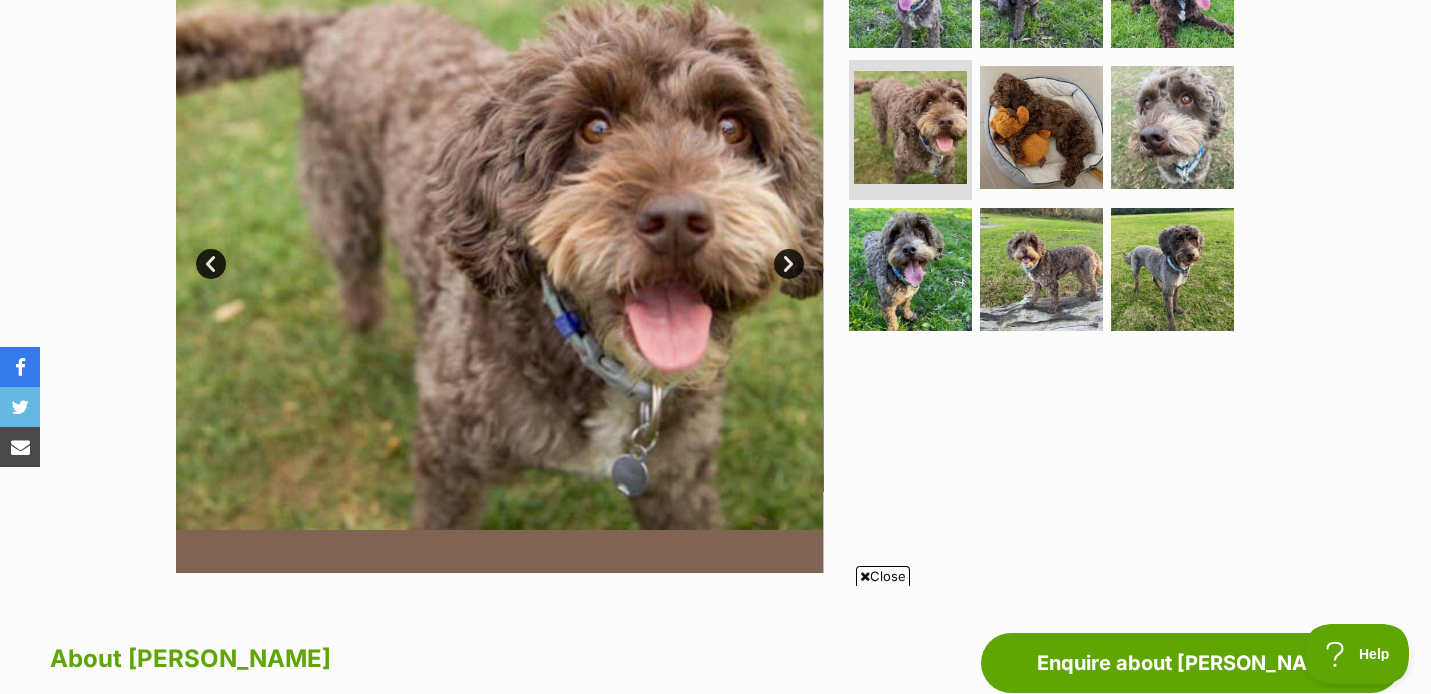 click on "Next" at bounding box center [789, 264] 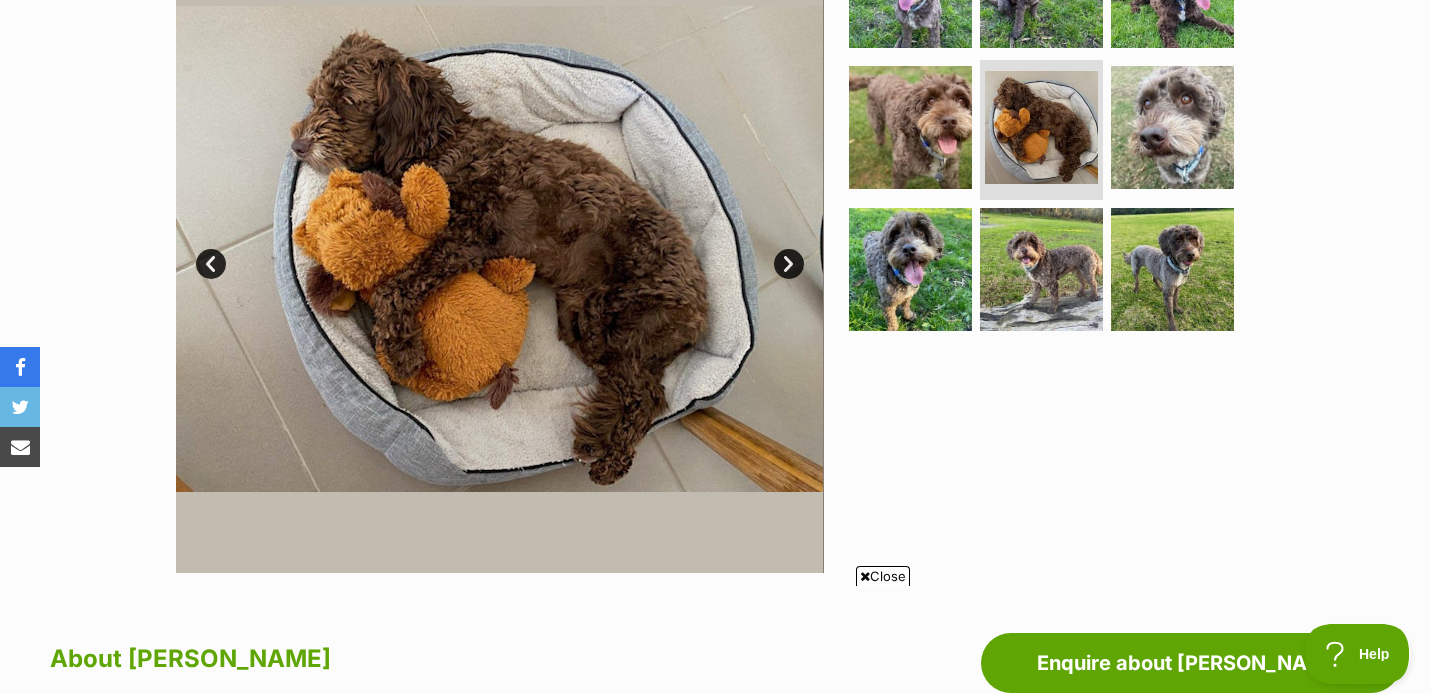 click on "Next" at bounding box center [789, 264] 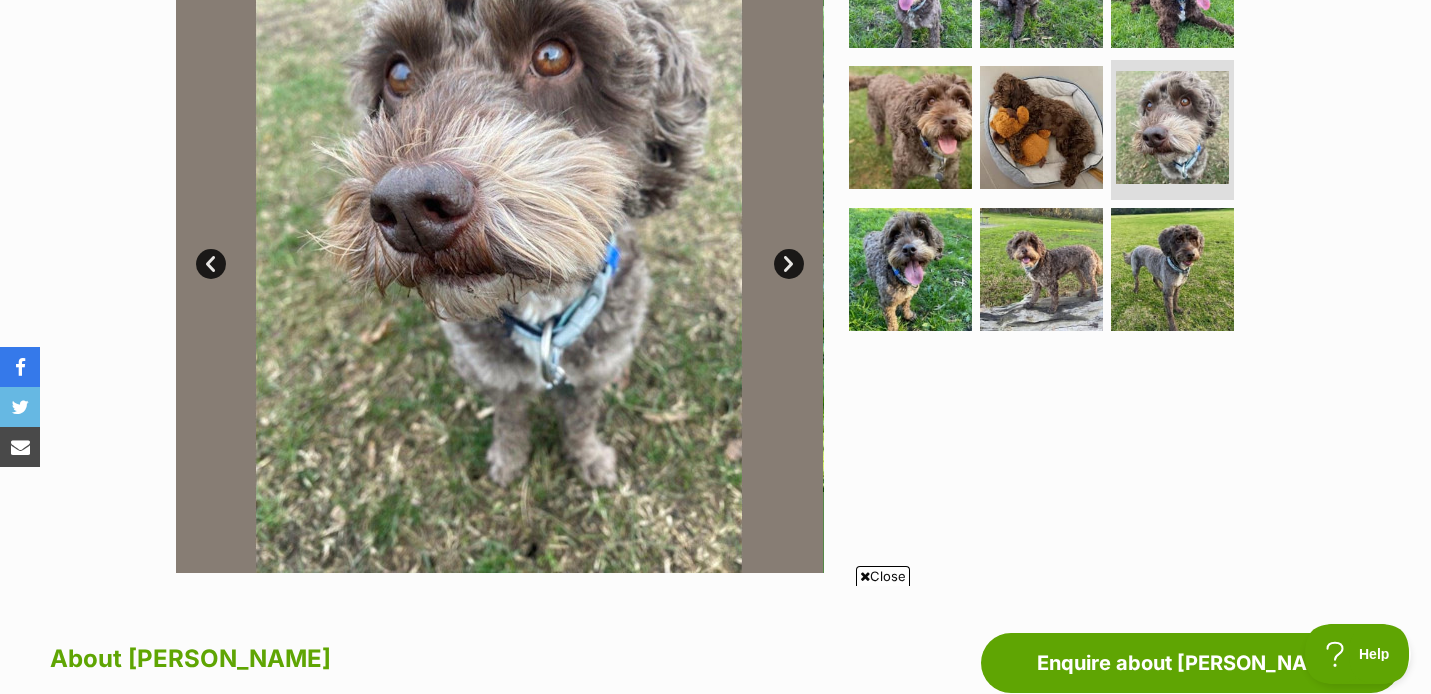 click on "Next" at bounding box center (789, 264) 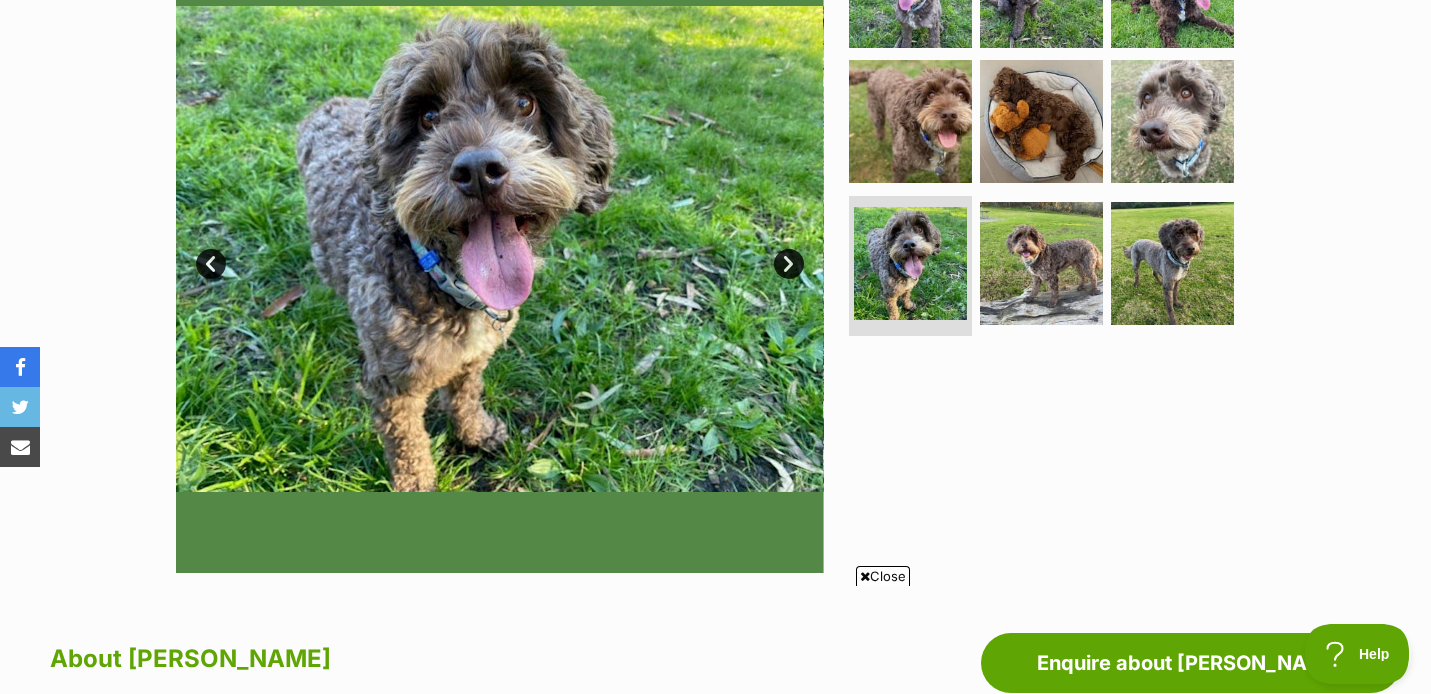 click on "Next" at bounding box center [789, 264] 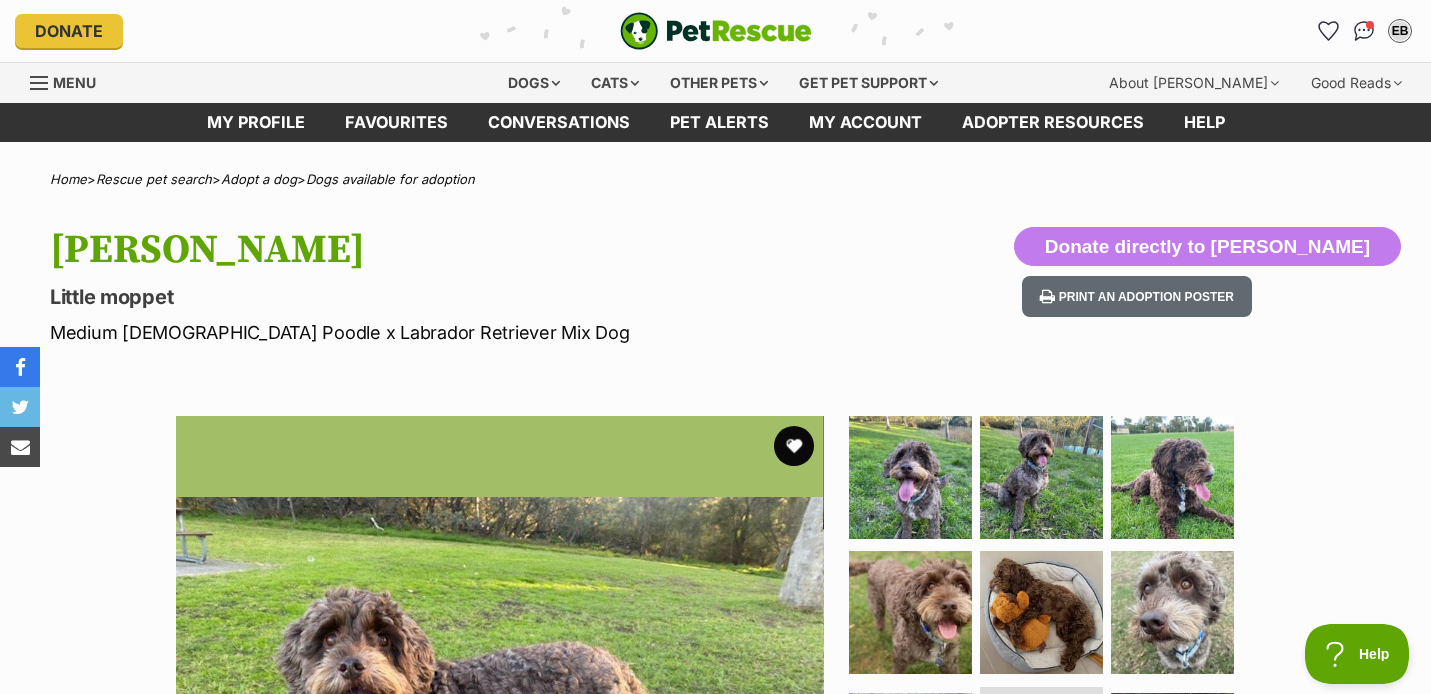 scroll, scrollTop: 0, scrollLeft: 0, axis: both 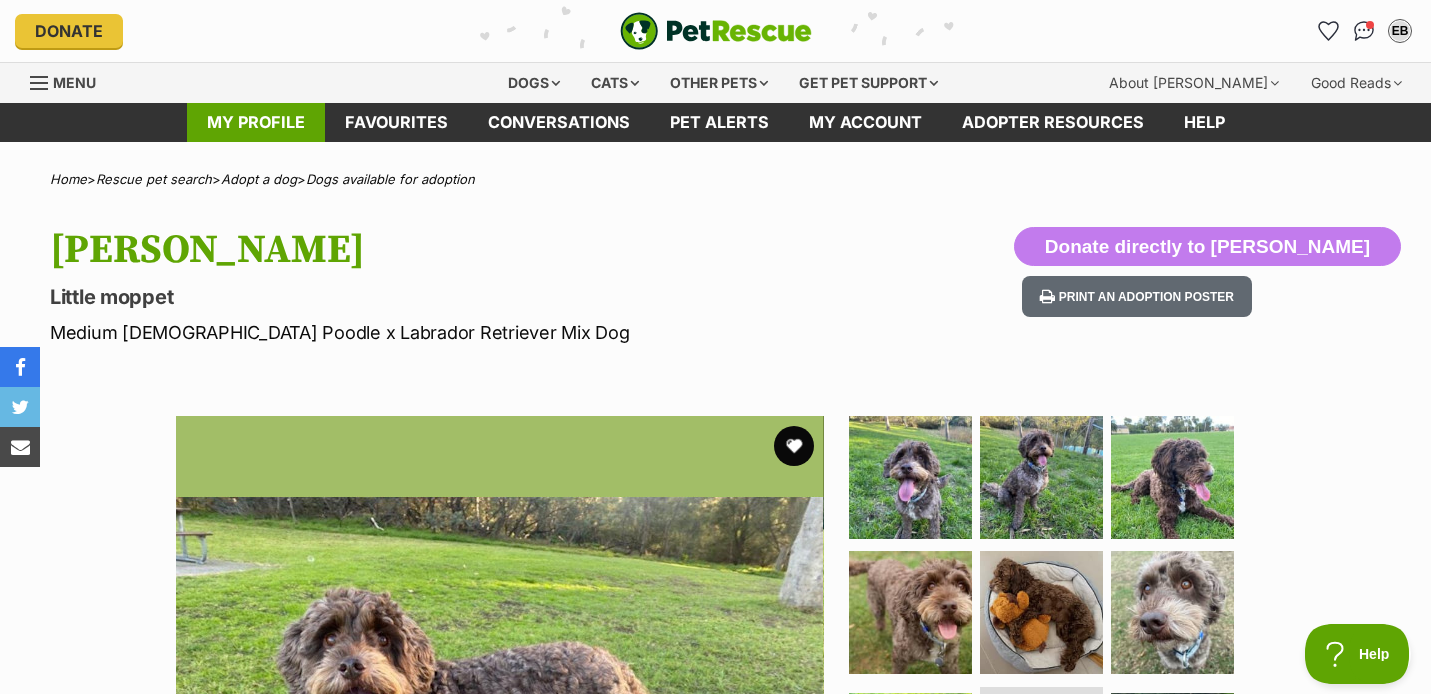 click on "My profile" at bounding box center [256, 122] 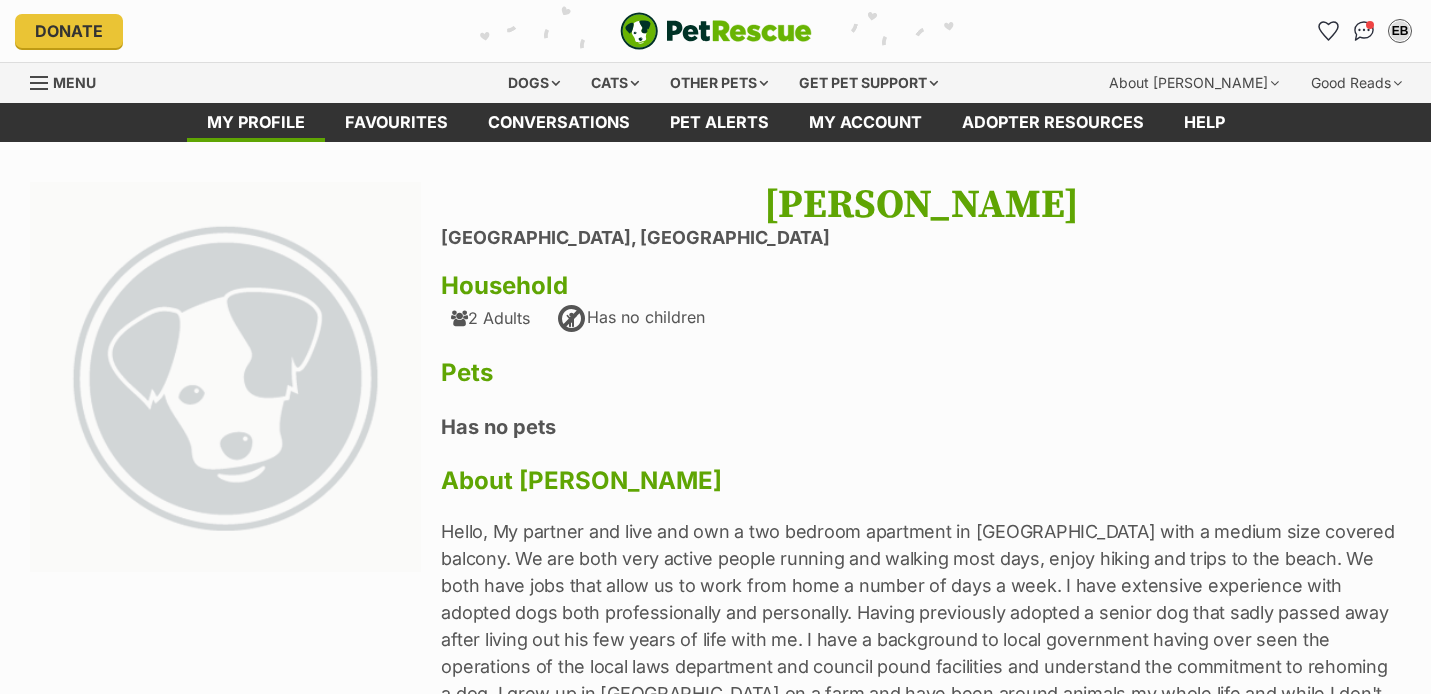 scroll, scrollTop: 0, scrollLeft: 0, axis: both 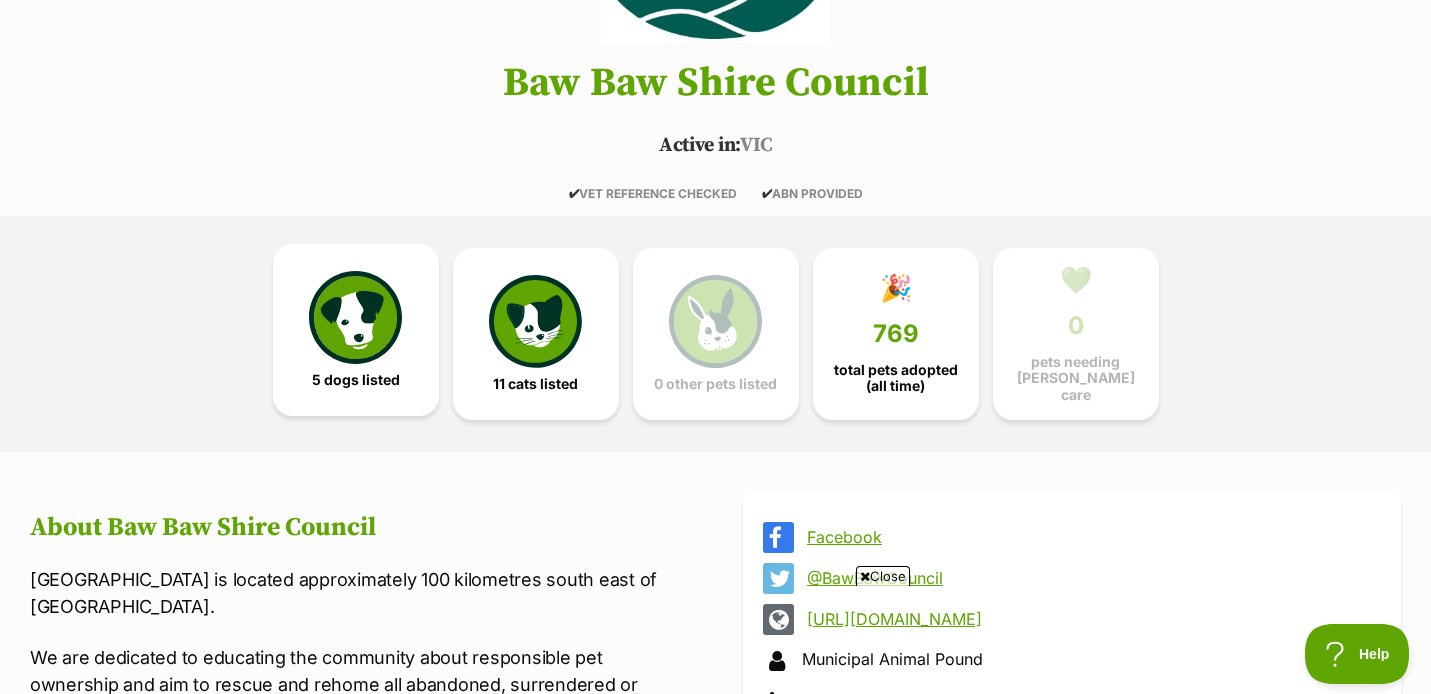 click at bounding box center (355, 317) 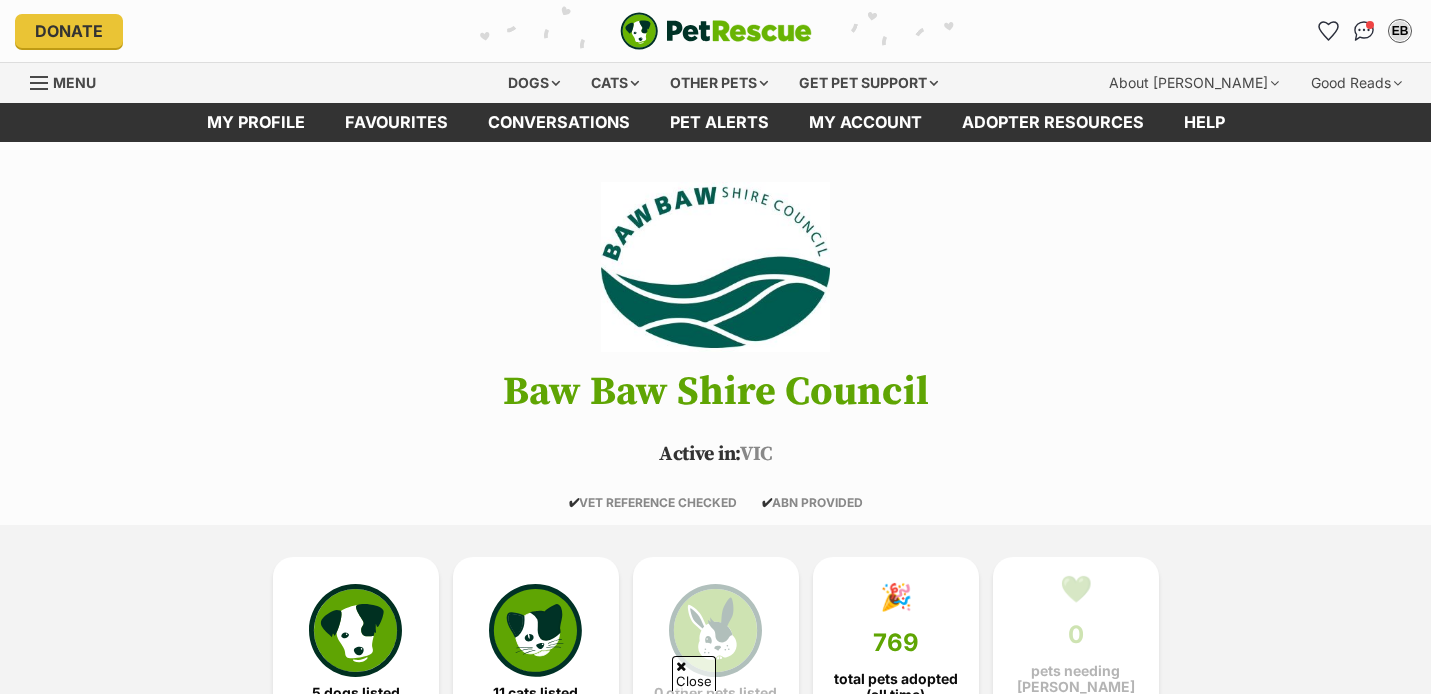 scroll, scrollTop: 1626, scrollLeft: 0, axis: vertical 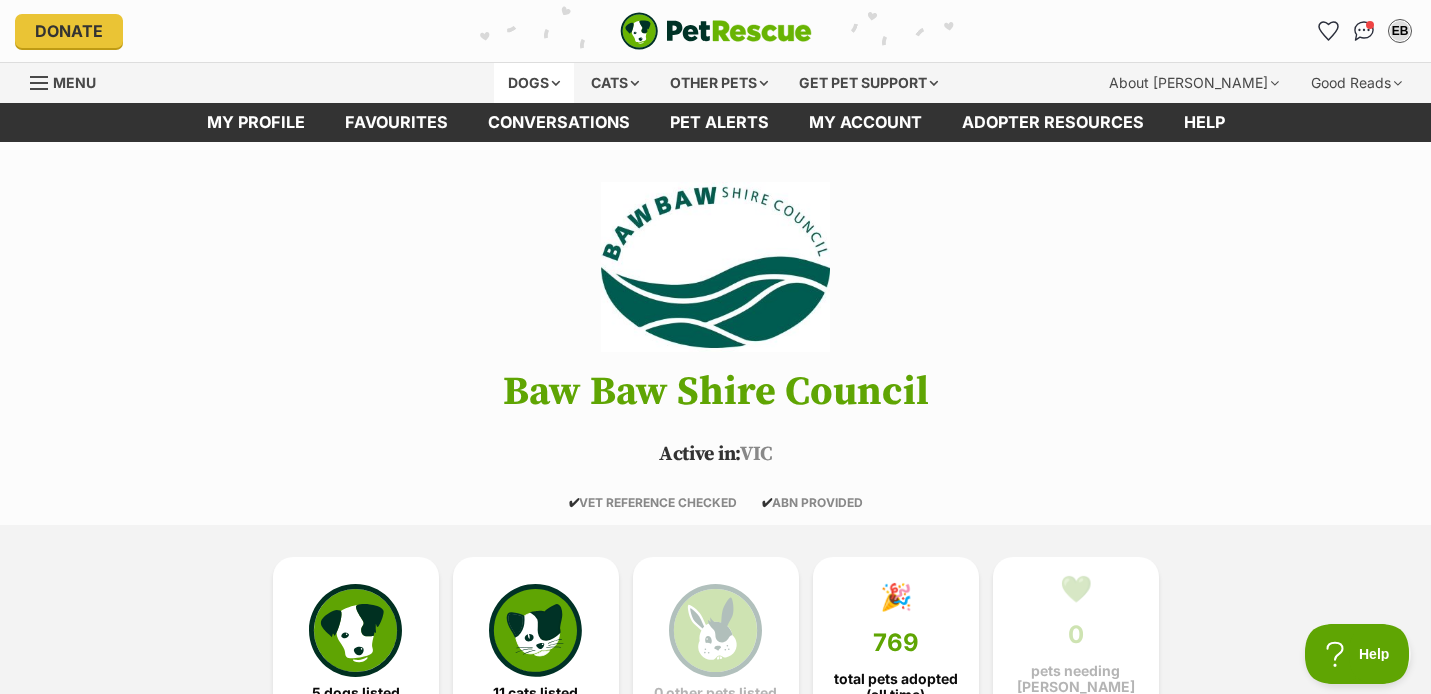click on "Dogs" at bounding box center (534, 83) 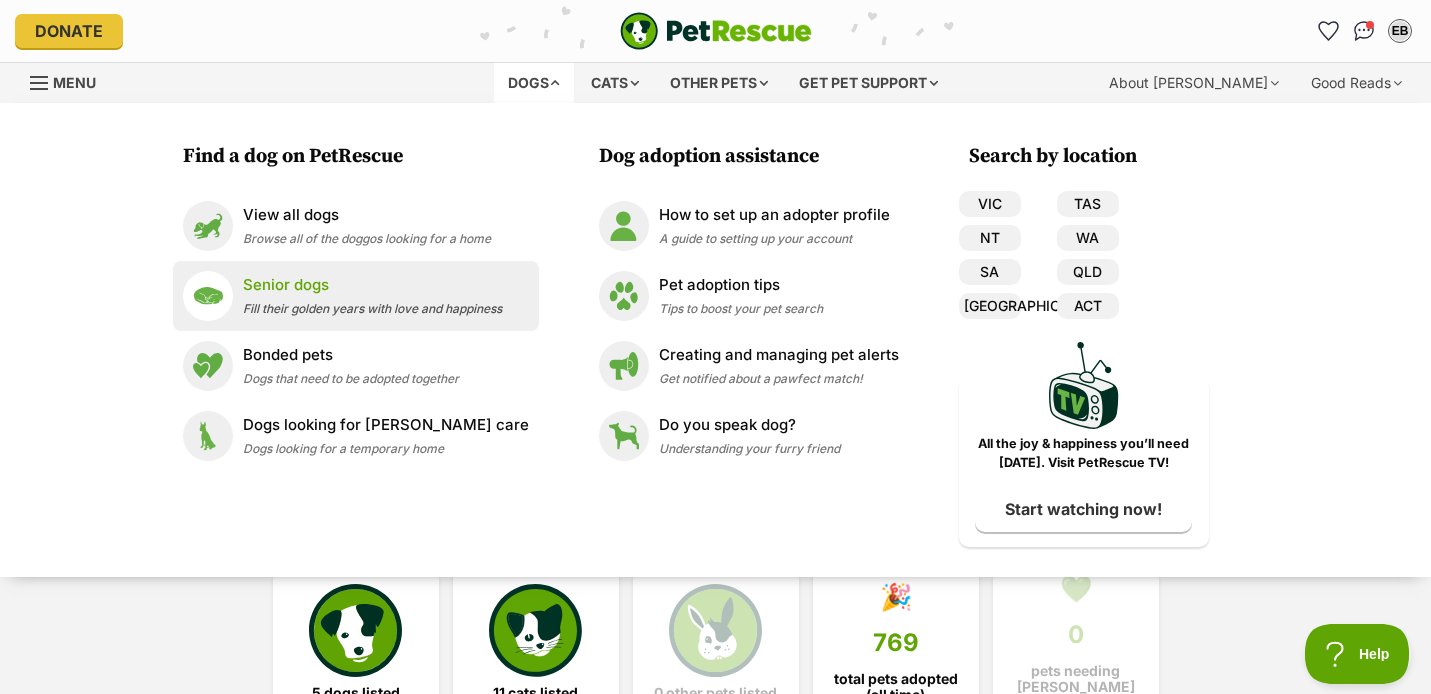 click on "Senior dogs" at bounding box center (372, 285) 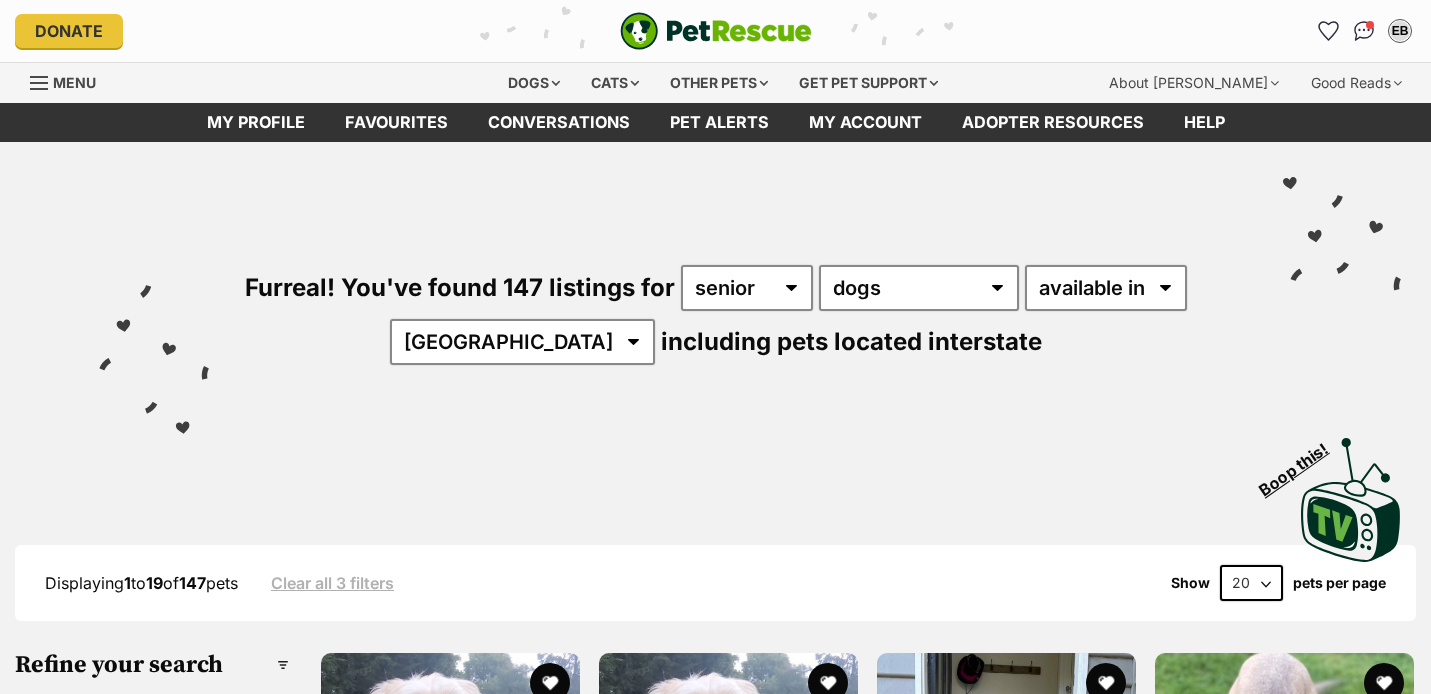 scroll, scrollTop: 0, scrollLeft: 0, axis: both 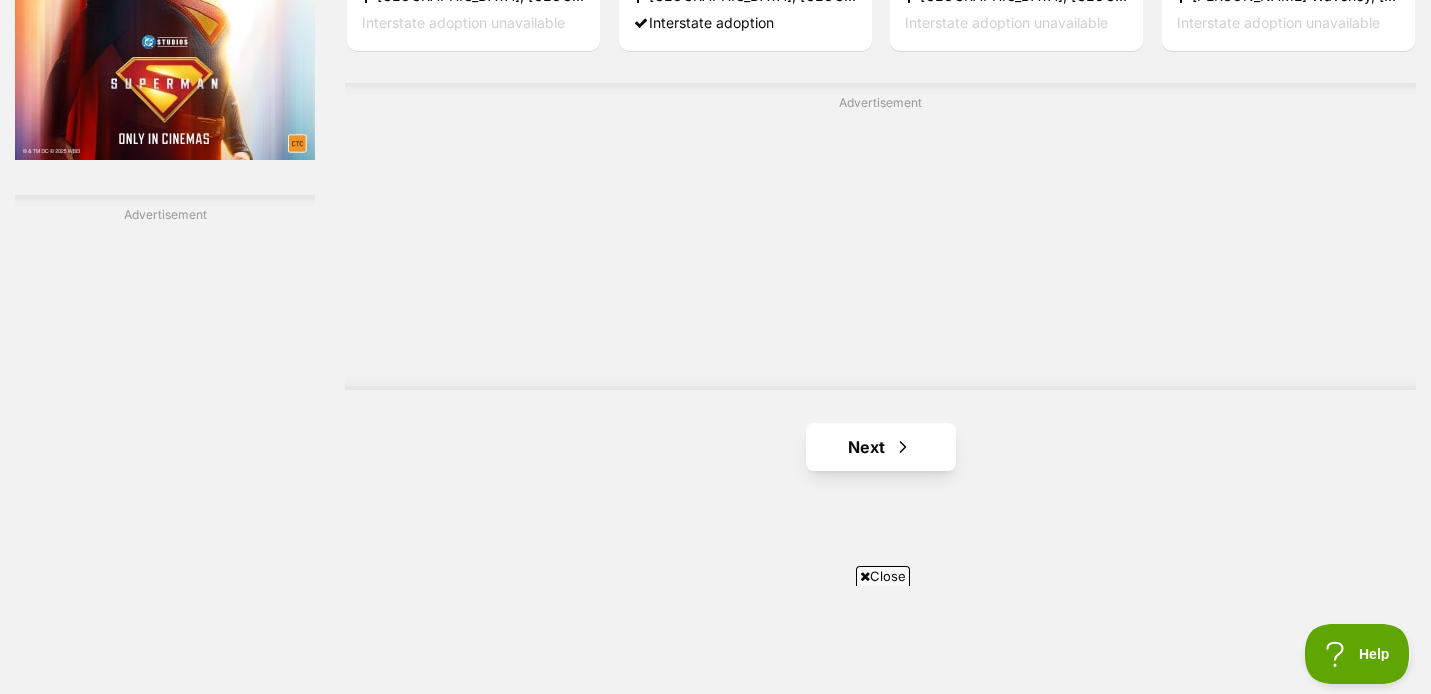 click on "Next" at bounding box center (881, 447) 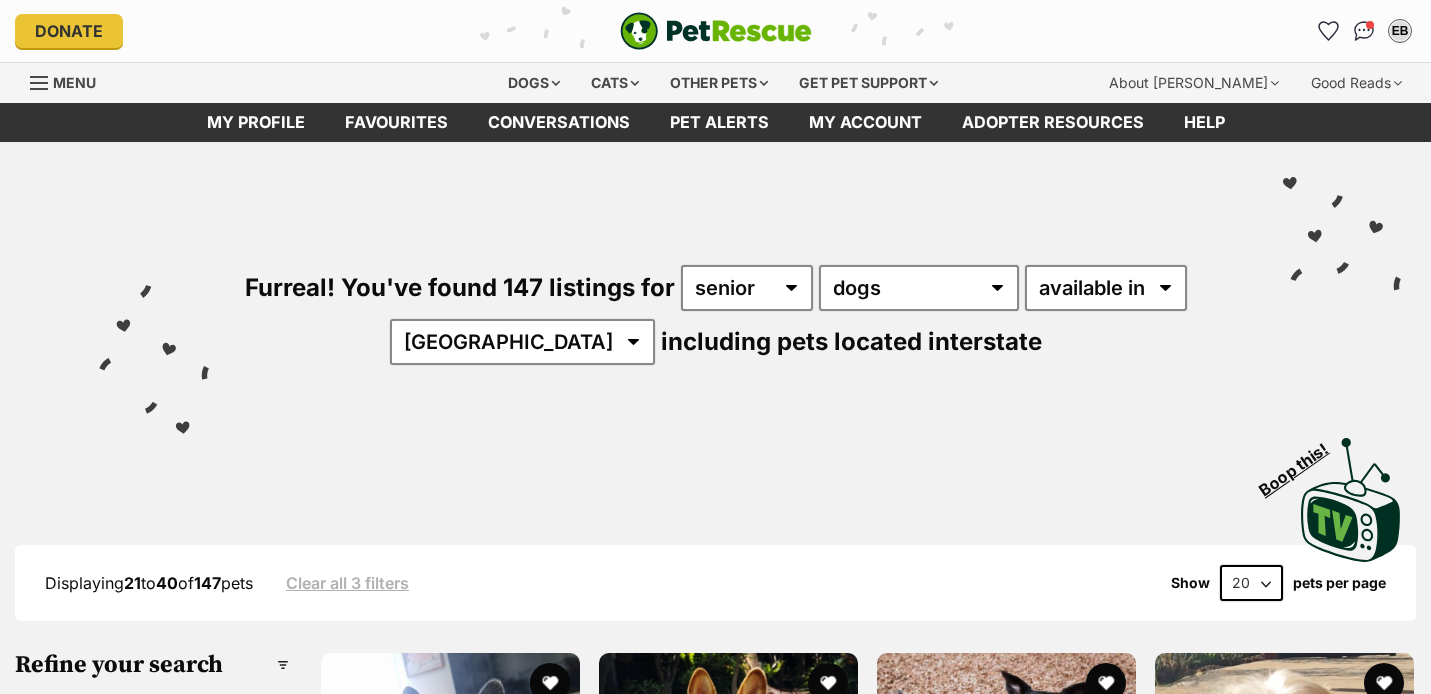 scroll, scrollTop: 0, scrollLeft: 0, axis: both 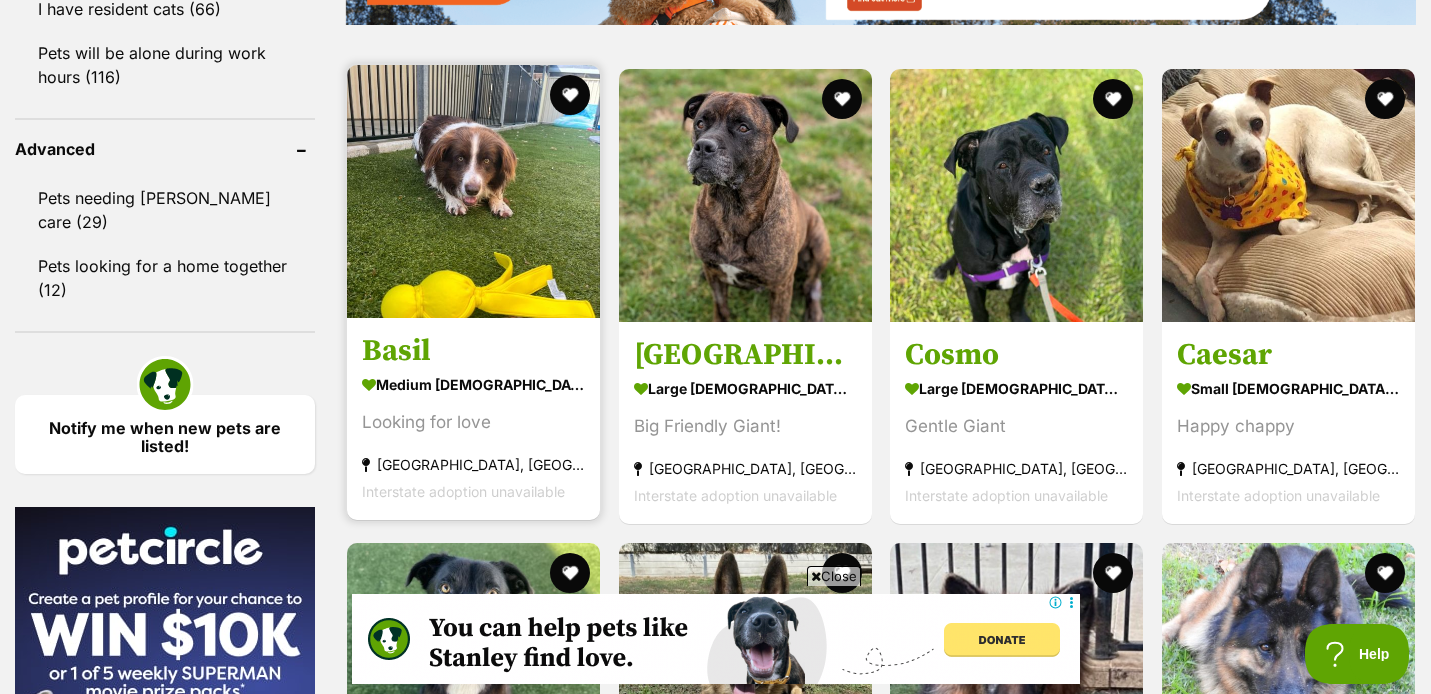 click at bounding box center [473, 191] 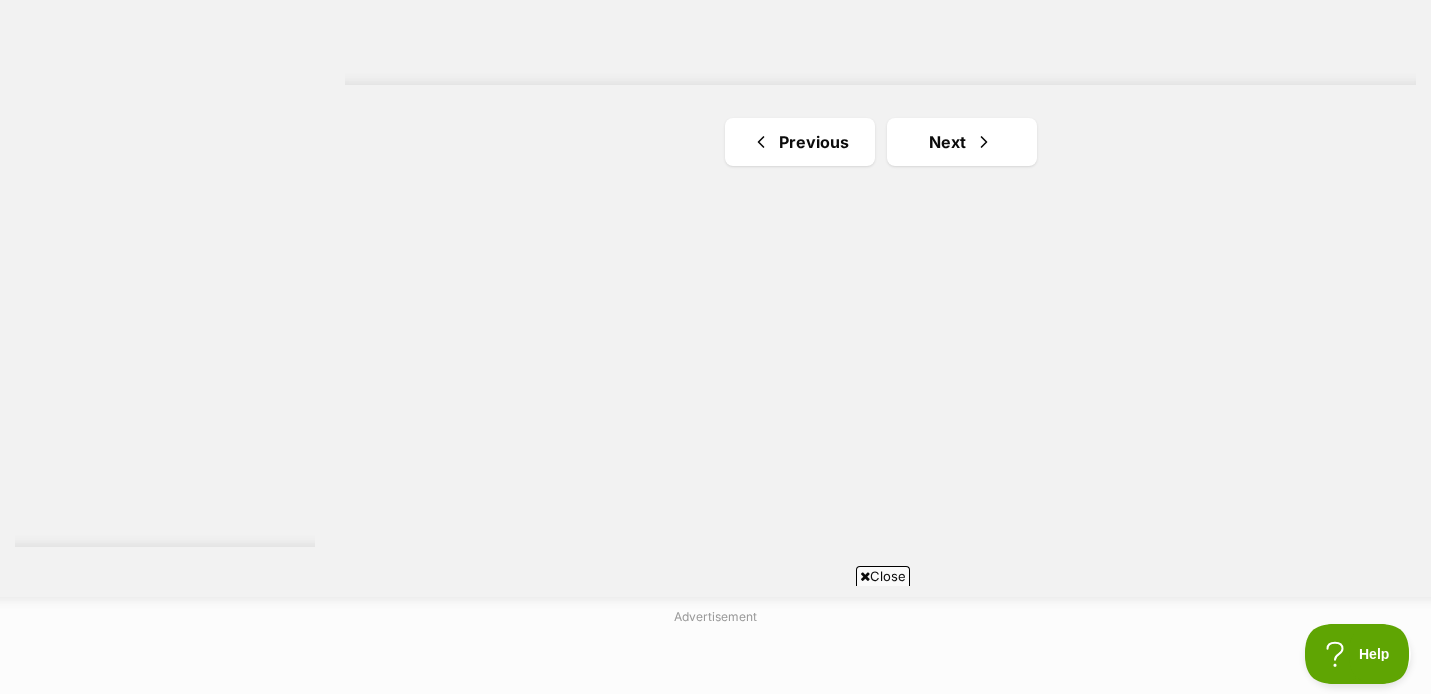 scroll, scrollTop: 3825, scrollLeft: 0, axis: vertical 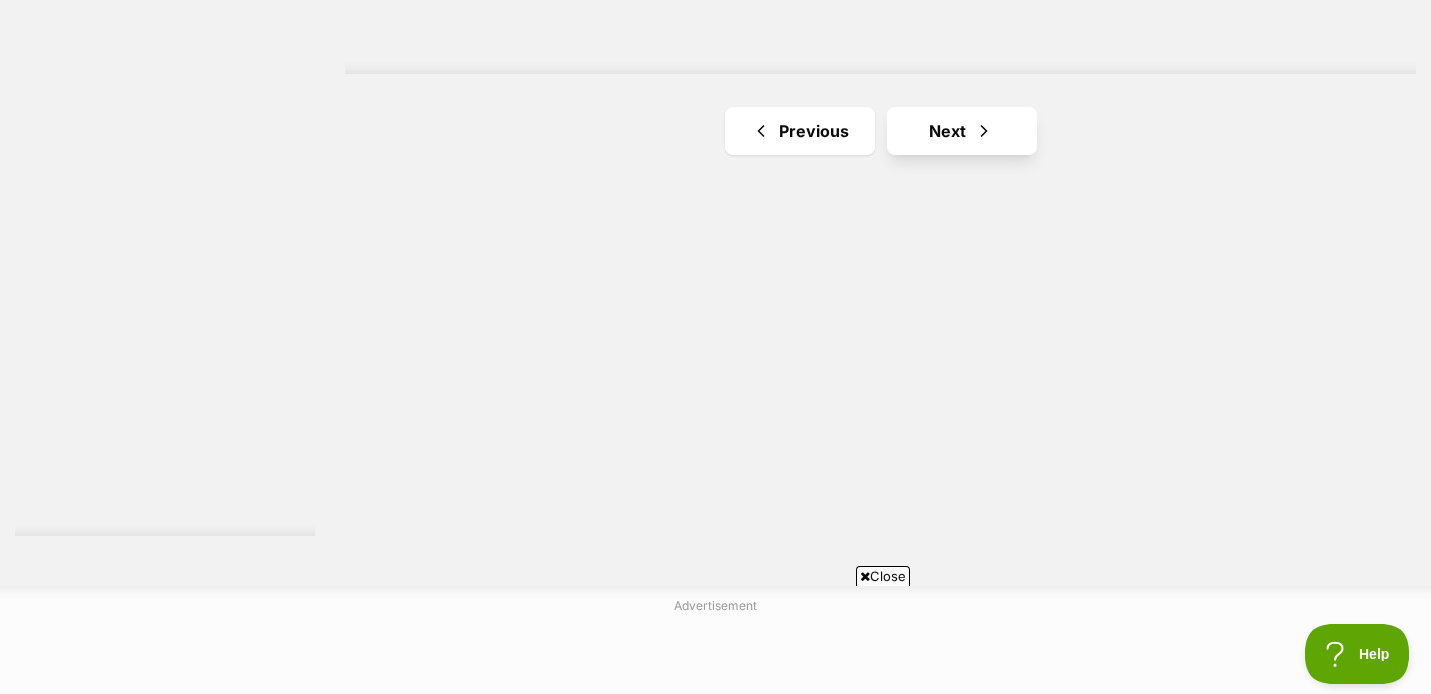 click at bounding box center (984, 131) 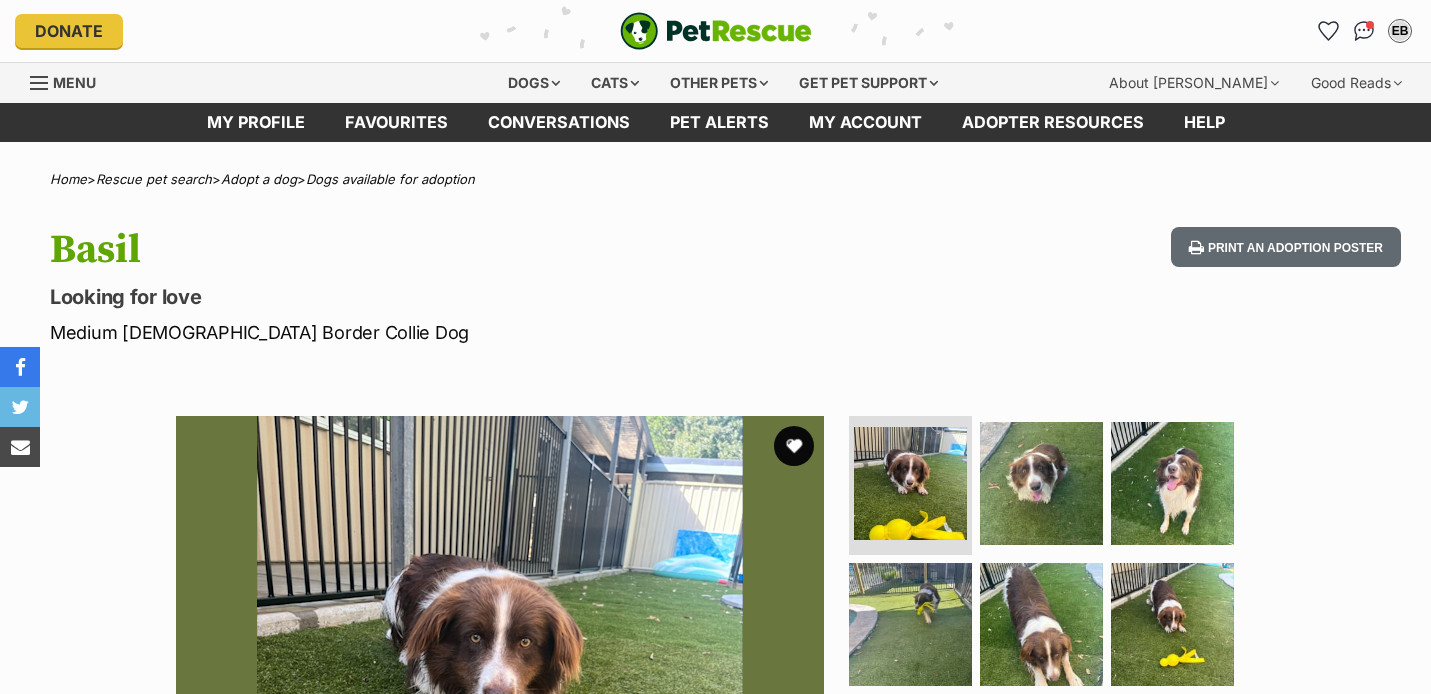 scroll, scrollTop: 0, scrollLeft: 0, axis: both 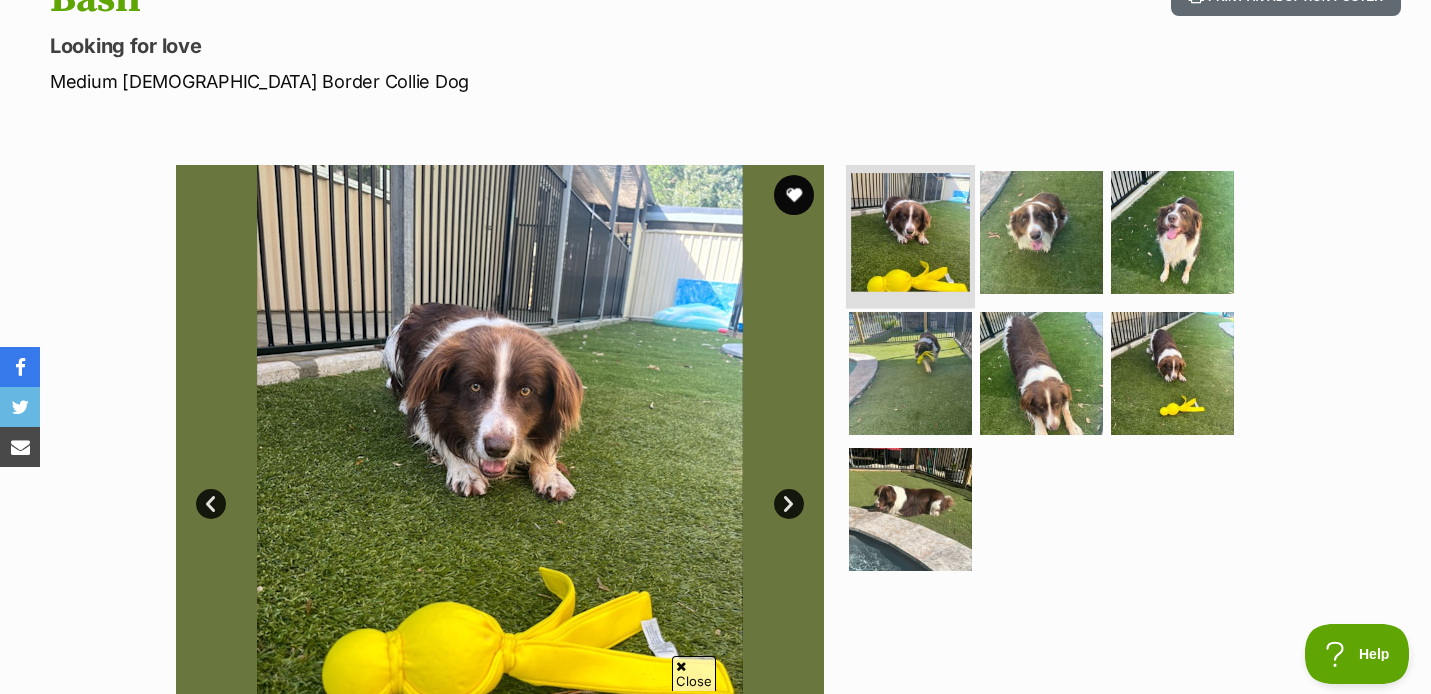 click at bounding box center [910, 232] 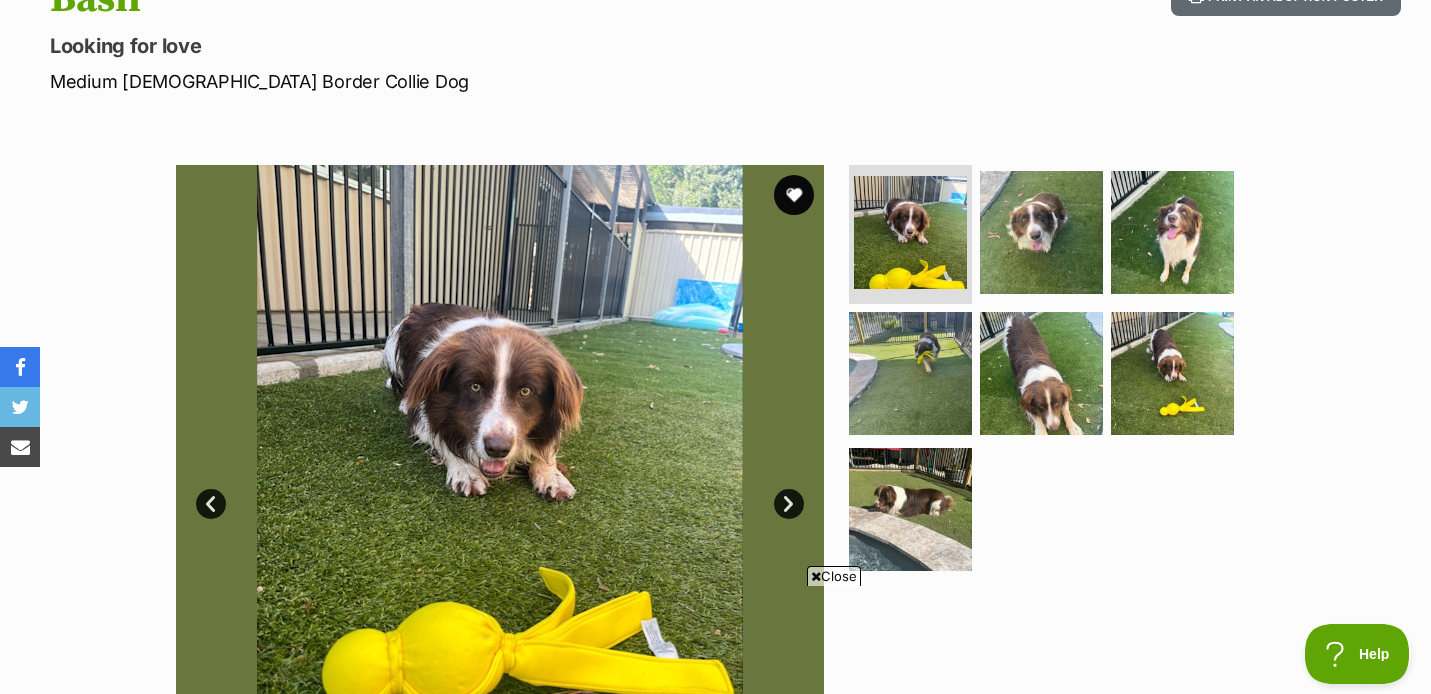 scroll, scrollTop: 0, scrollLeft: 0, axis: both 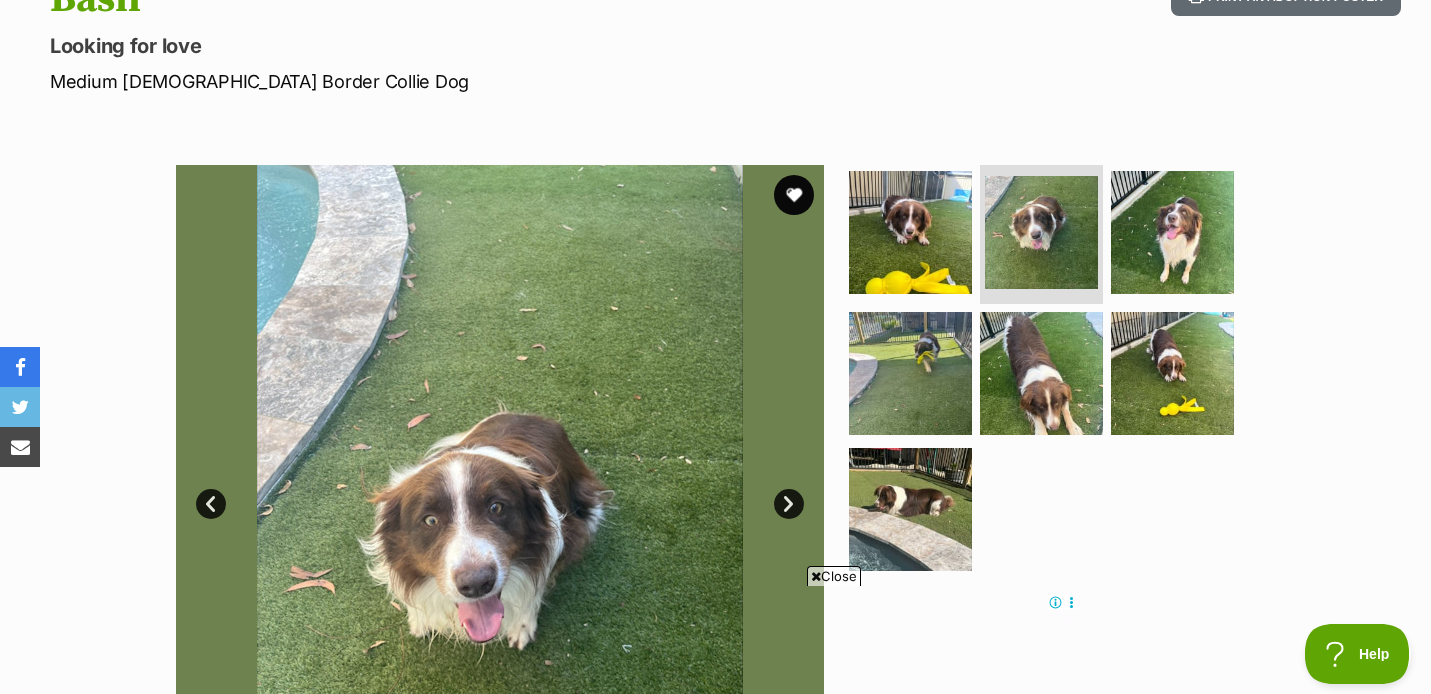 click on "Next" at bounding box center [789, 504] 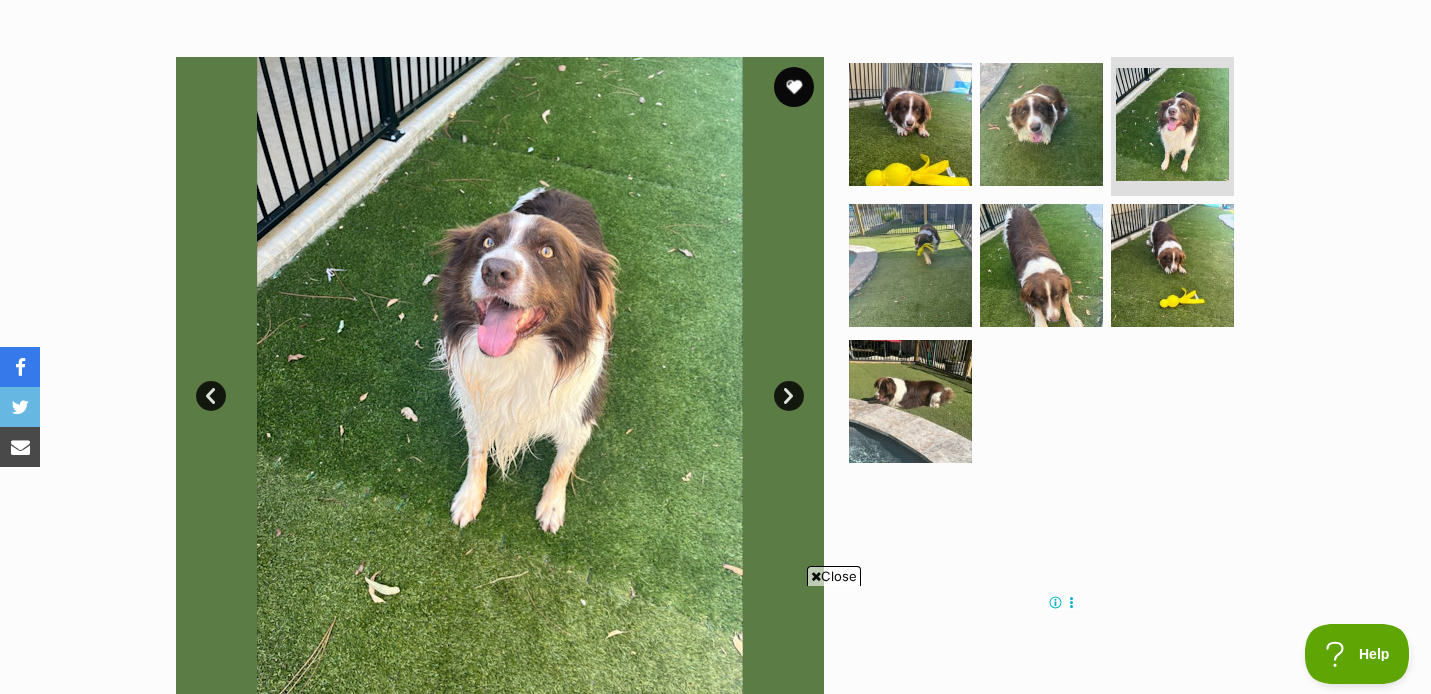 scroll, scrollTop: 367, scrollLeft: 0, axis: vertical 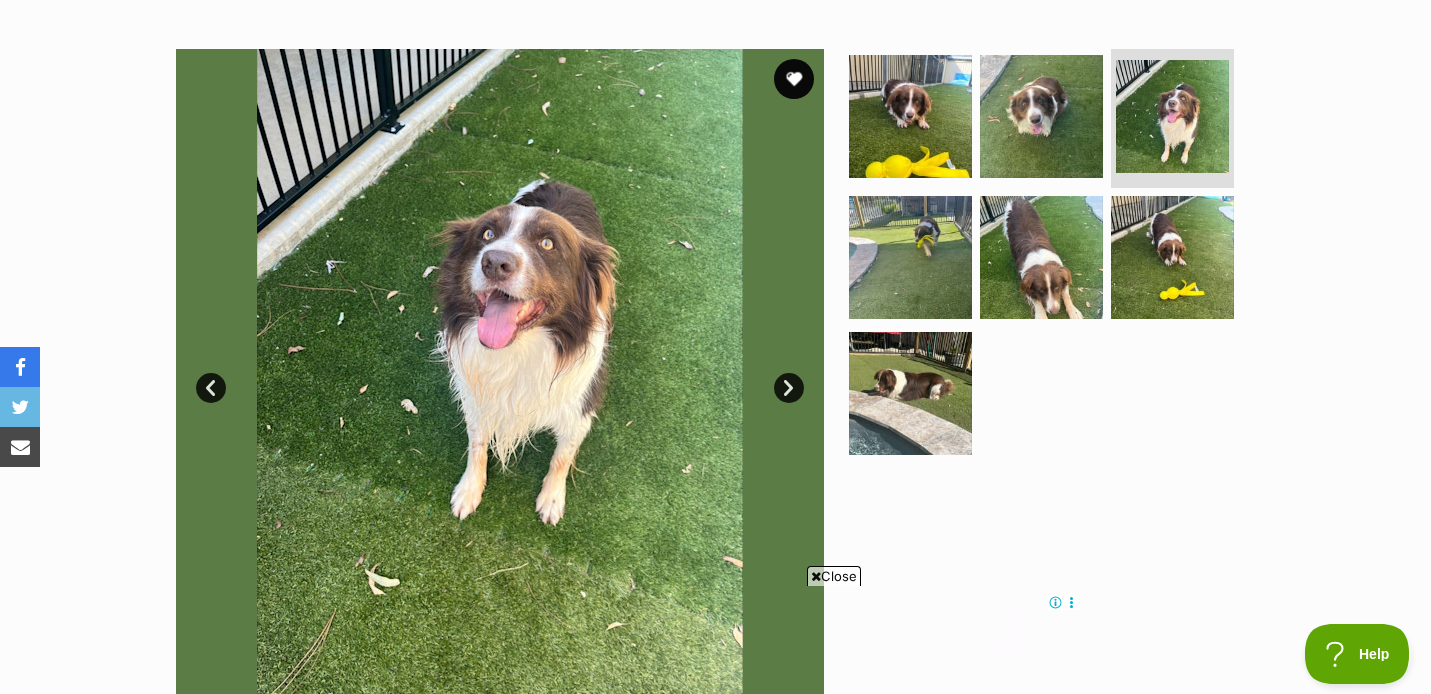 click on "Next" at bounding box center [789, 388] 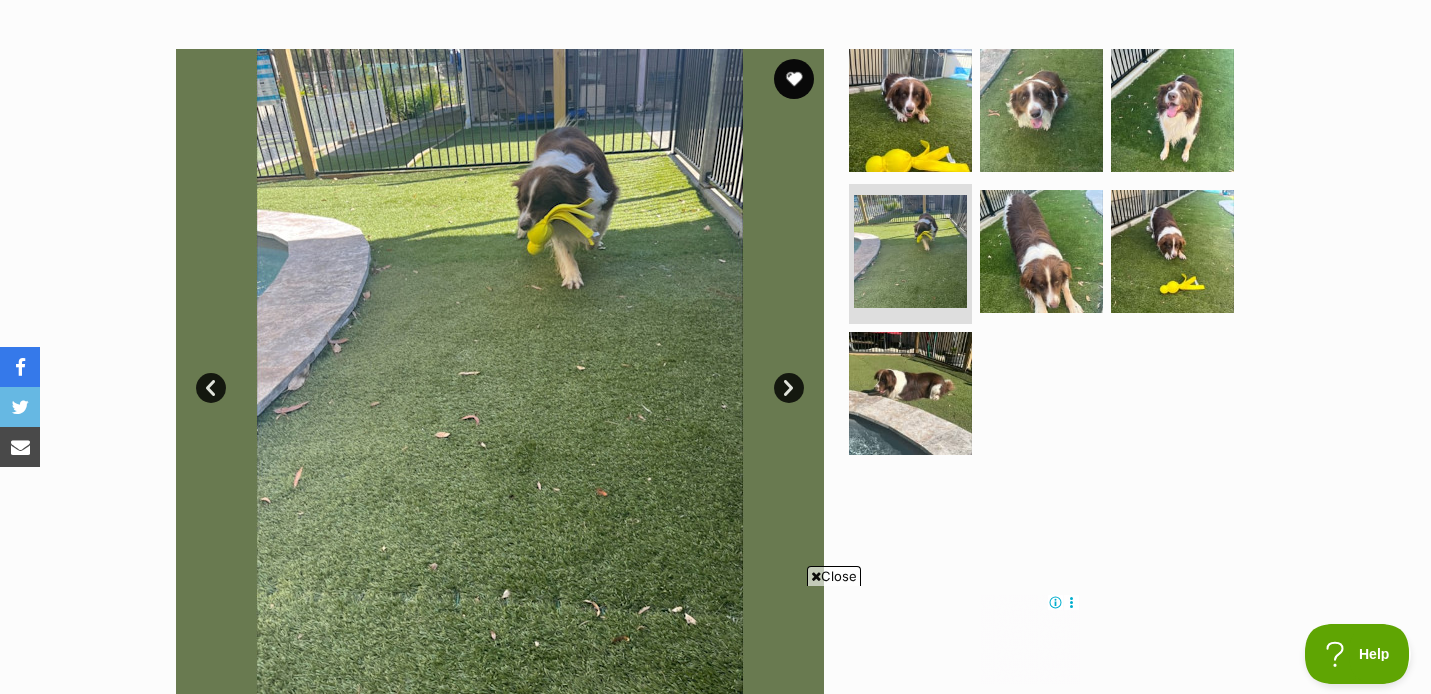 click on "Next" at bounding box center (789, 388) 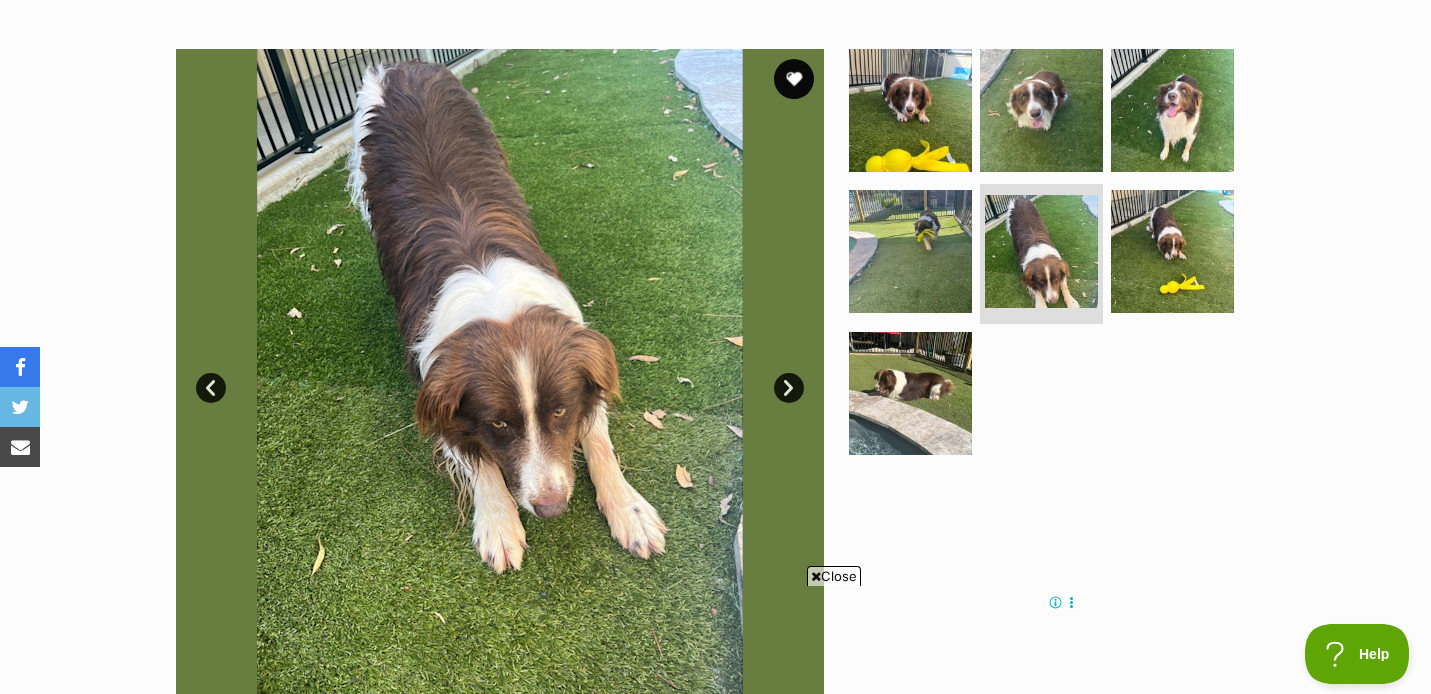 click on "Next" at bounding box center [789, 388] 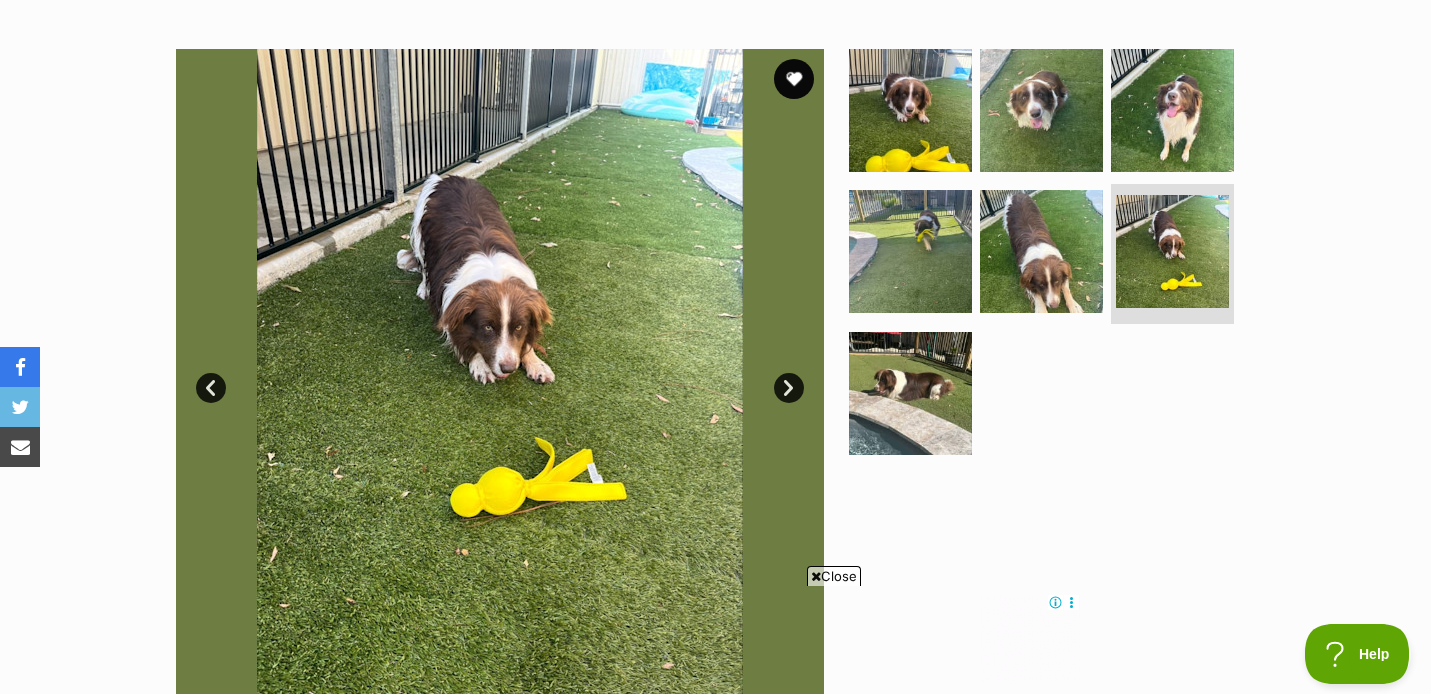 click on "Next" at bounding box center (789, 388) 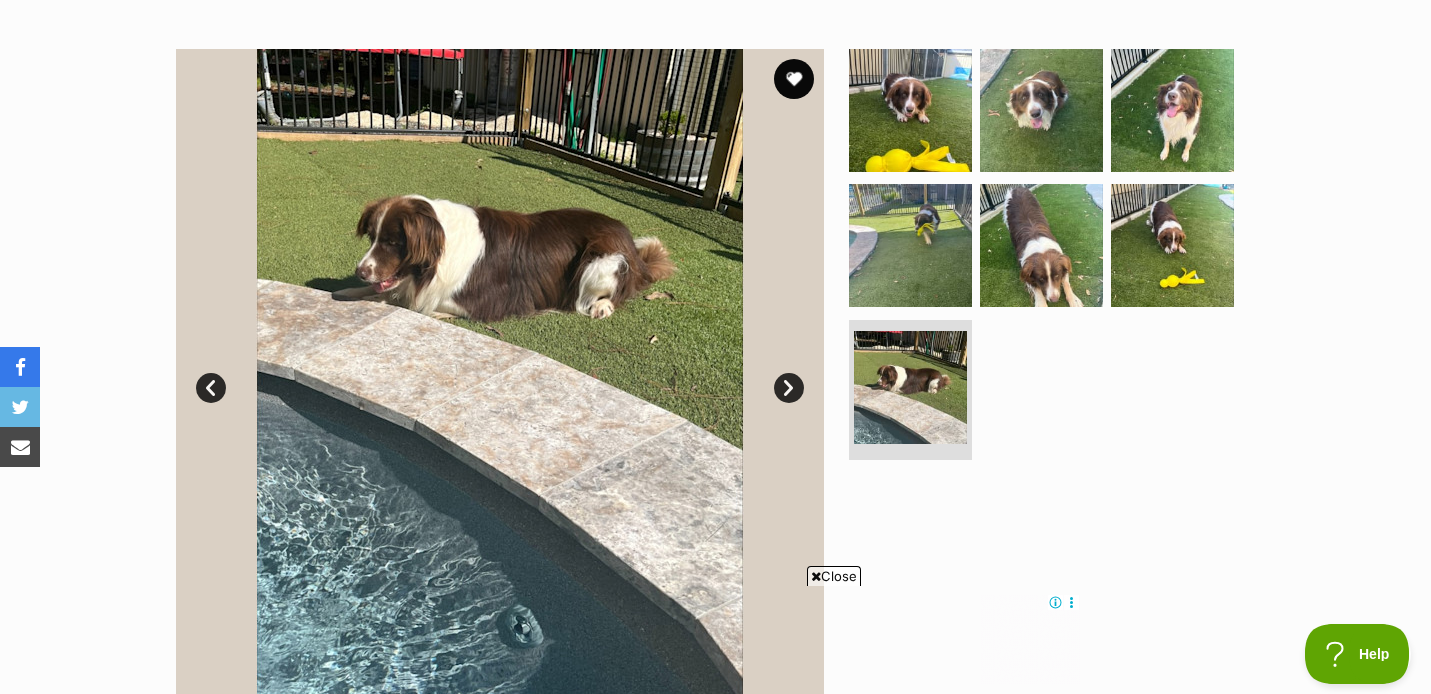 click on "Next" at bounding box center (789, 388) 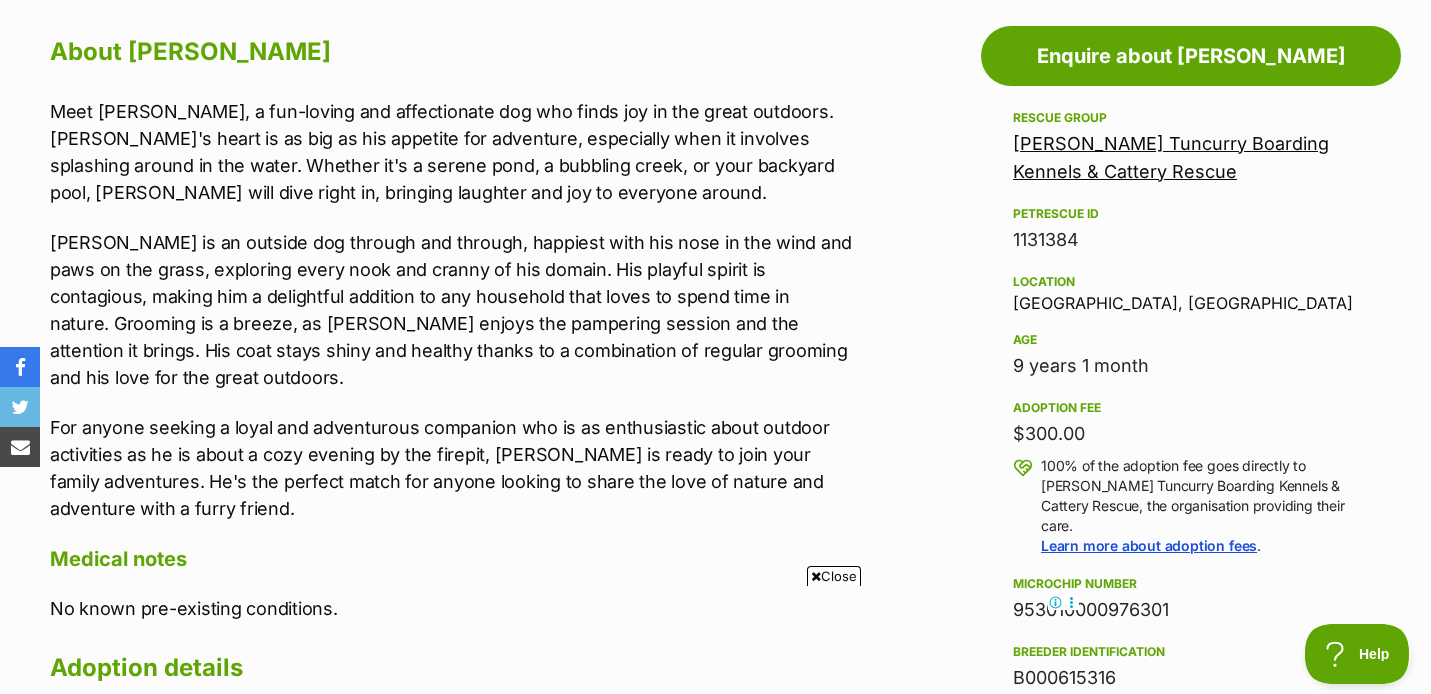 scroll, scrollTop: 1104, scrollLeft: 0, axis: vertical 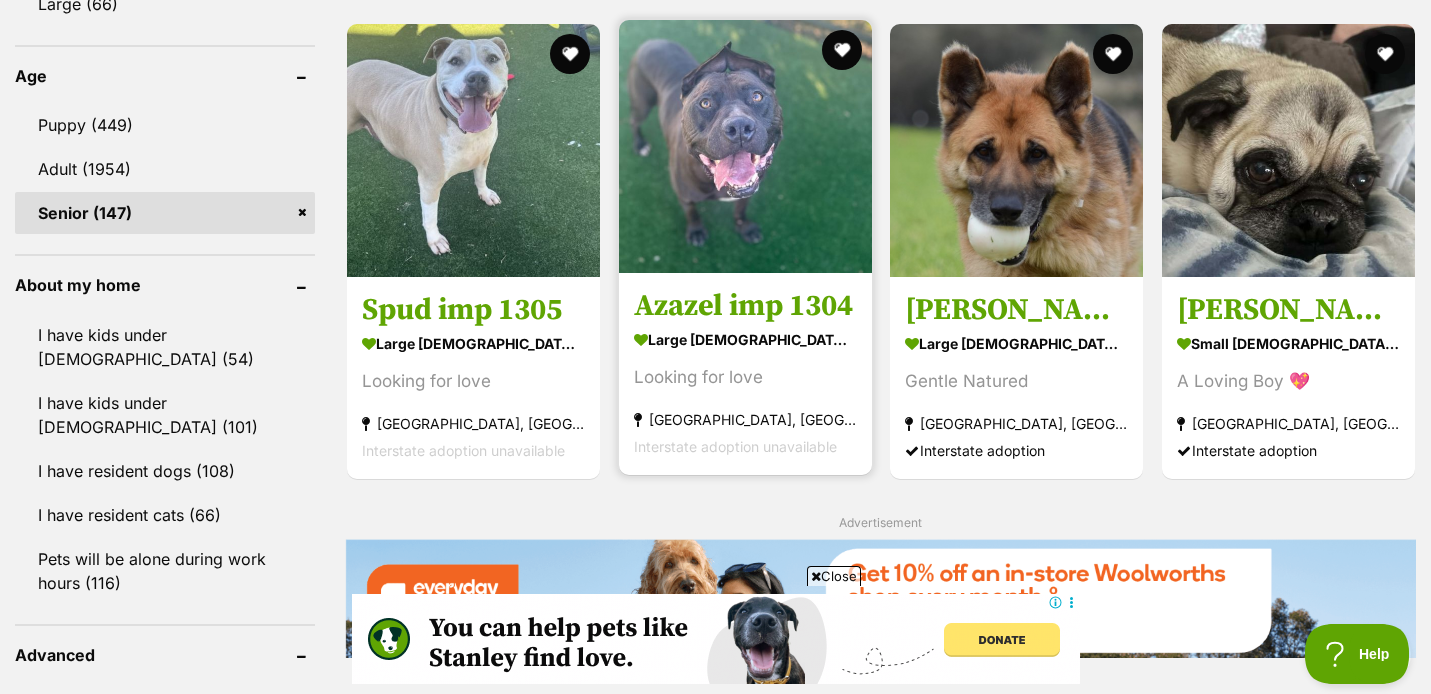 click at bounding box center [745, 146] 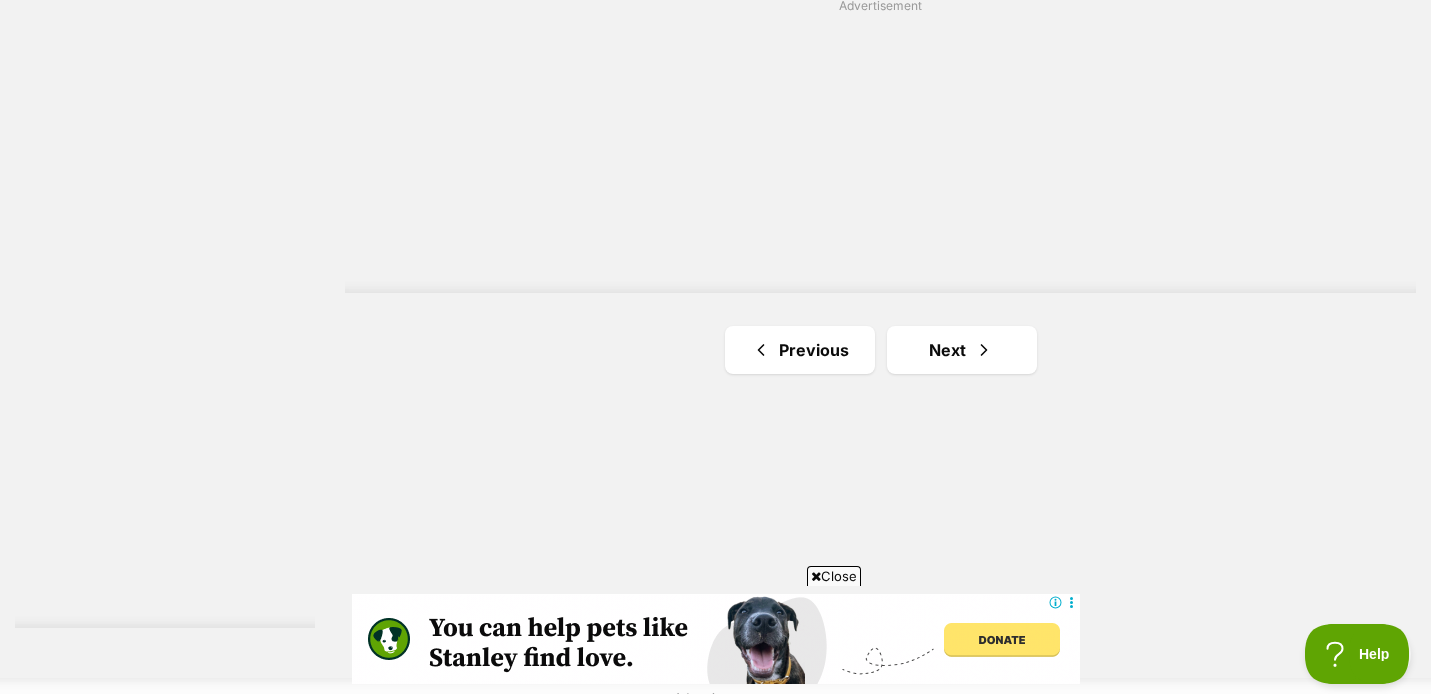 scroll, scrollTop: 3737, scrollLeft: 0, axis: vertical 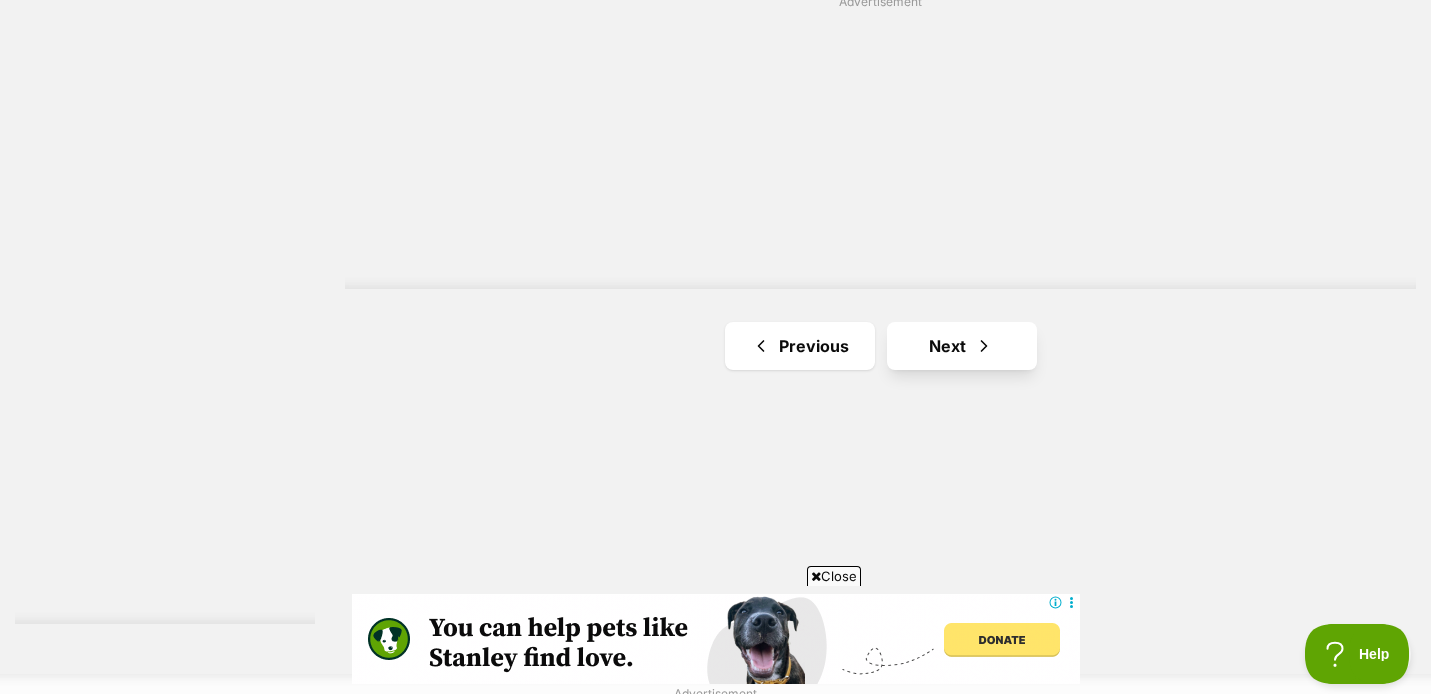 click on "Next" at bounding box center [962, 346] 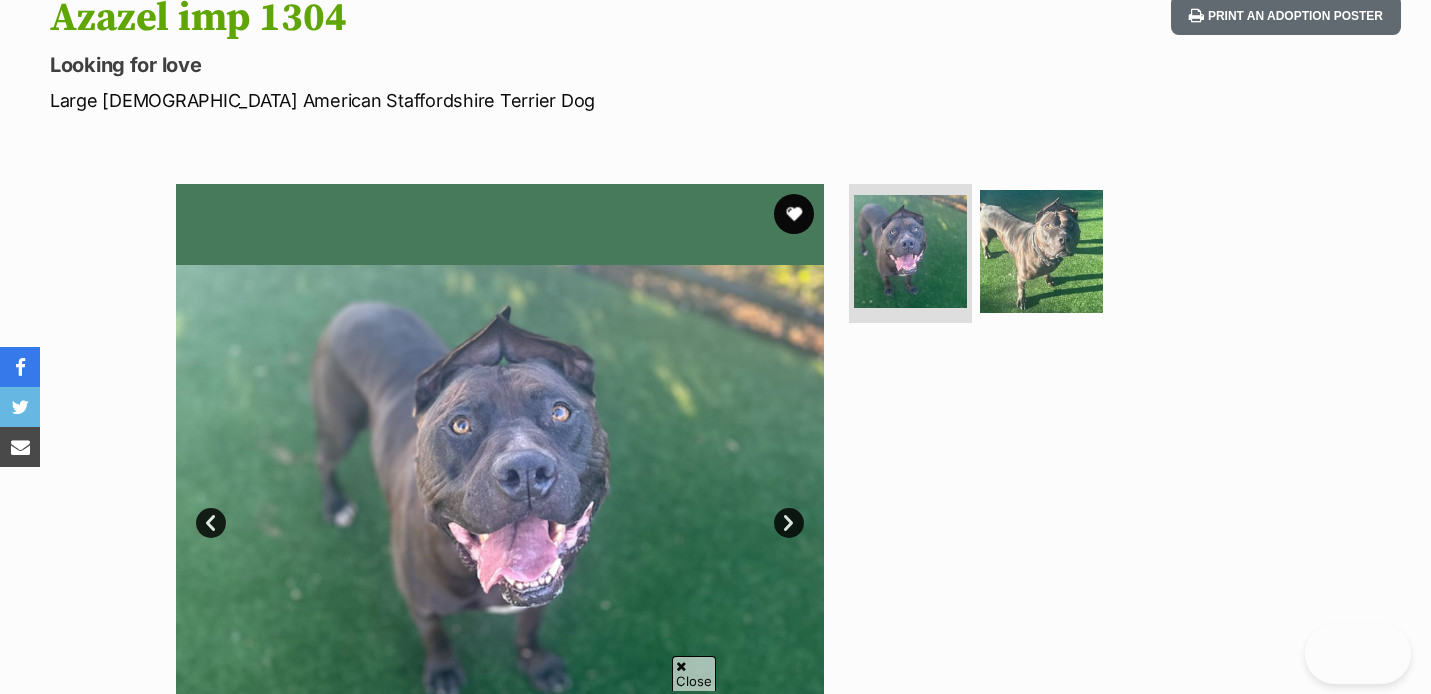 scroll, scrollTop: 350, scrollLeft: 0, axis: vertical 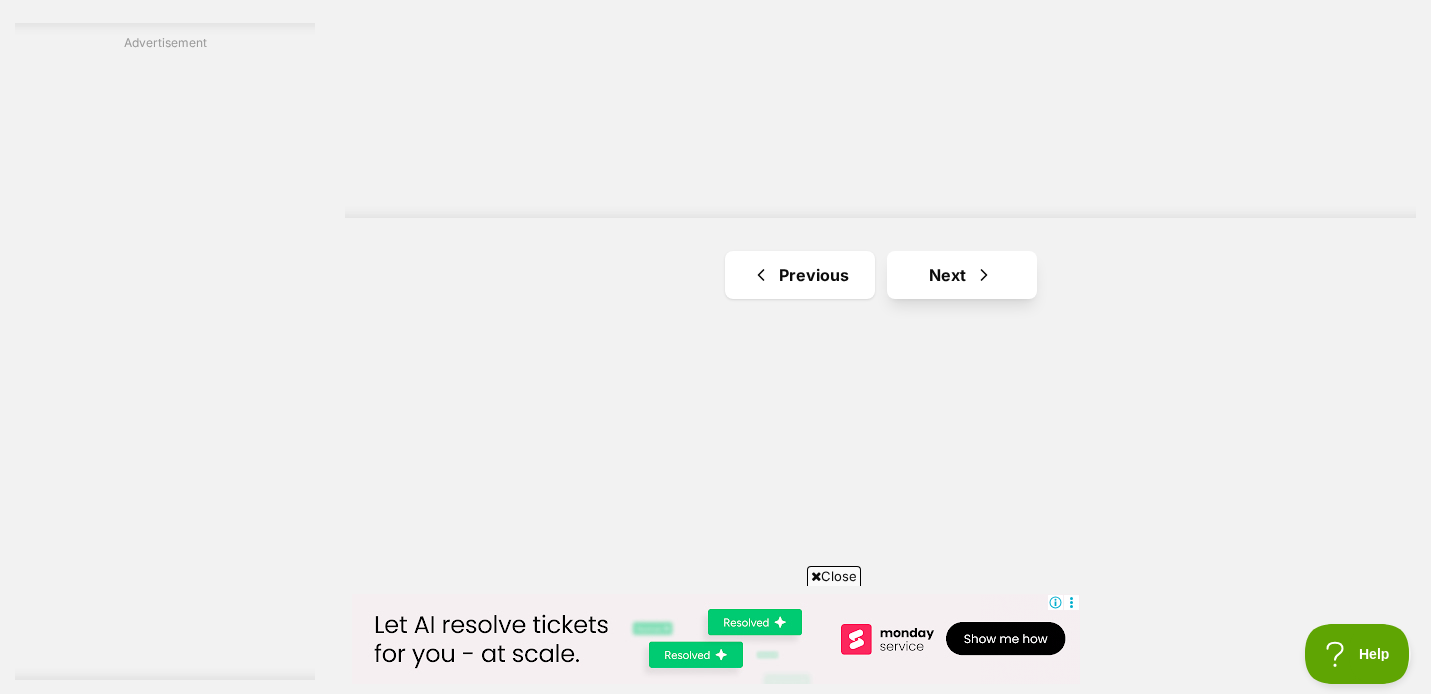 click at bounding box center (984, 275) 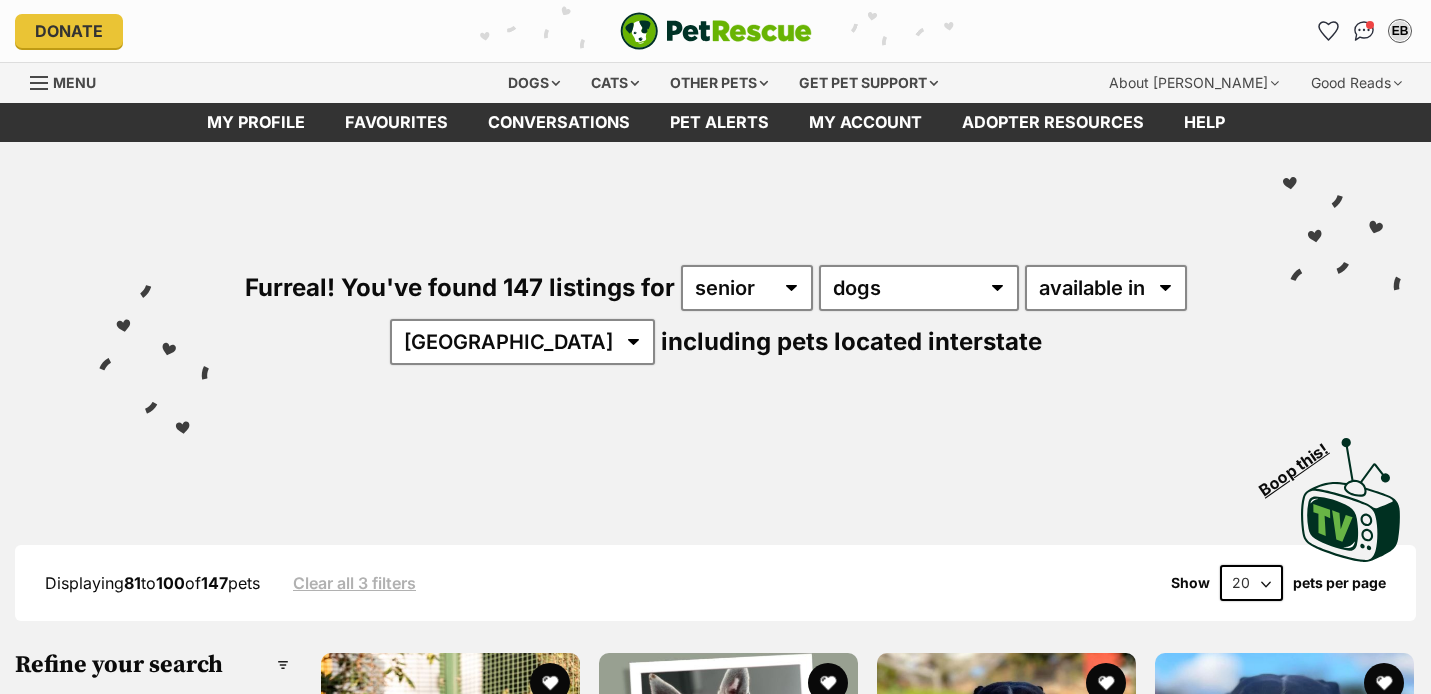 scroll, scrollTop: 0, scrollLeft: 0, axis: both 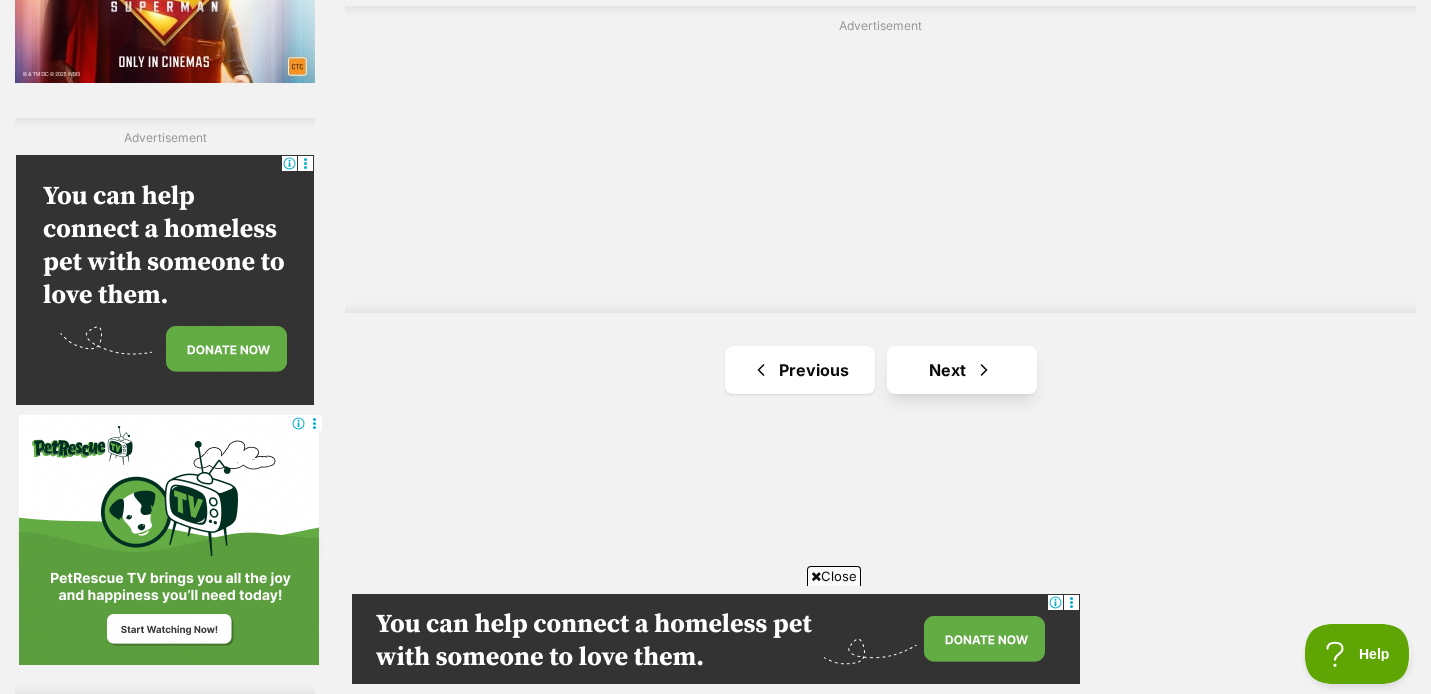 click at bounding box center (984, 370) 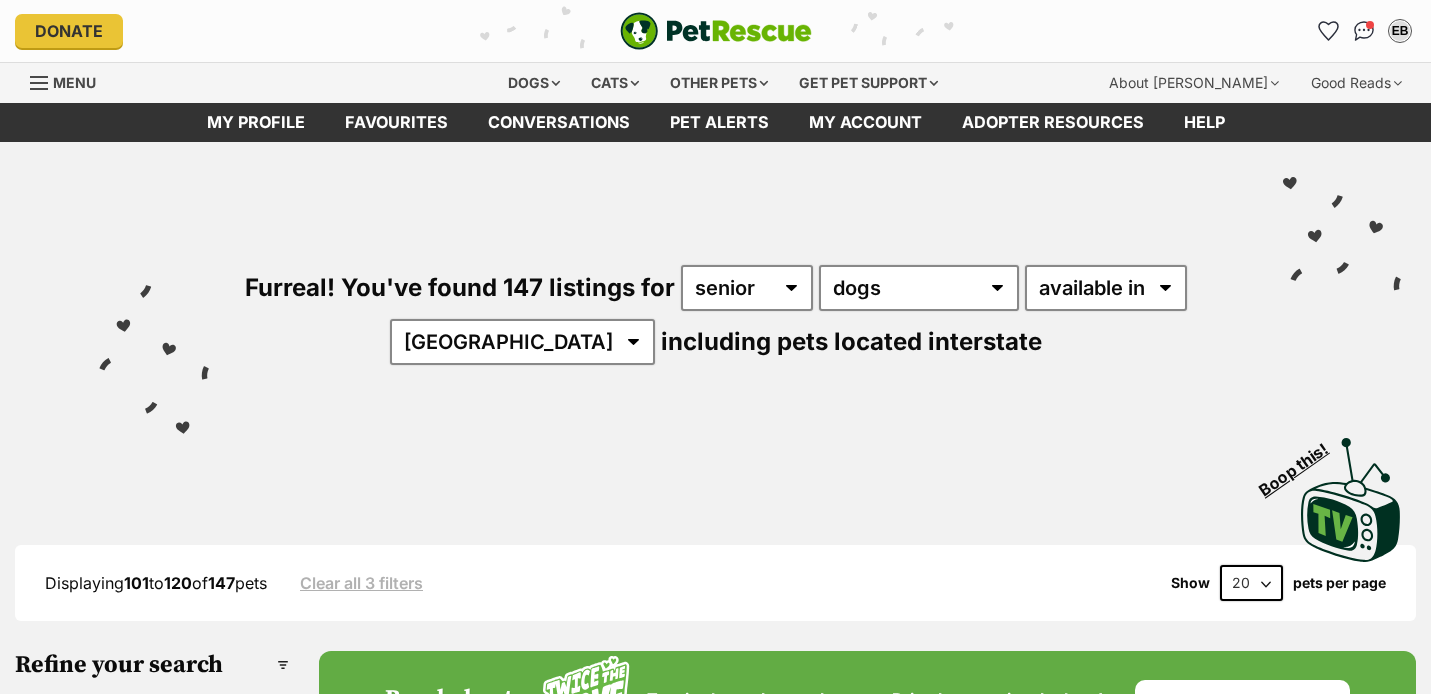 scroll, scrollTop: 0, scrollLeft: 0, axis: both 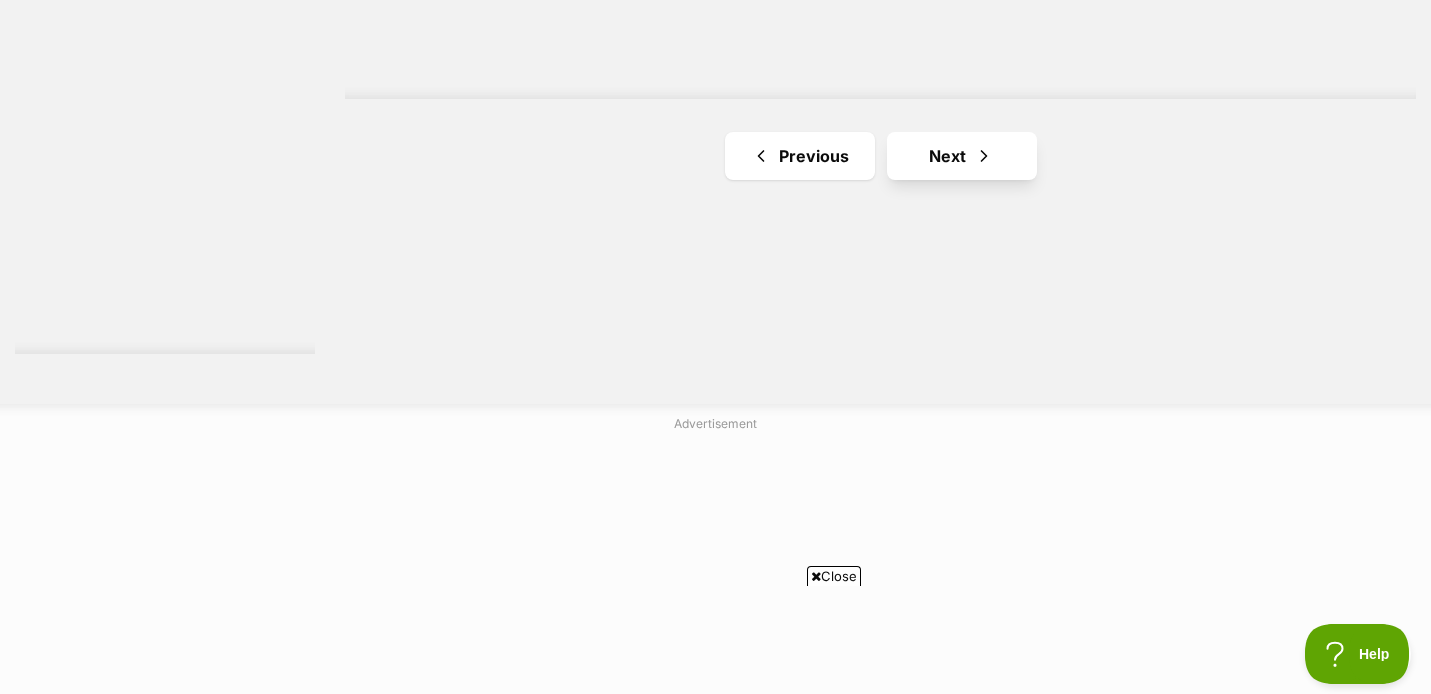 click on "Next" at bounding box center [962, 156] 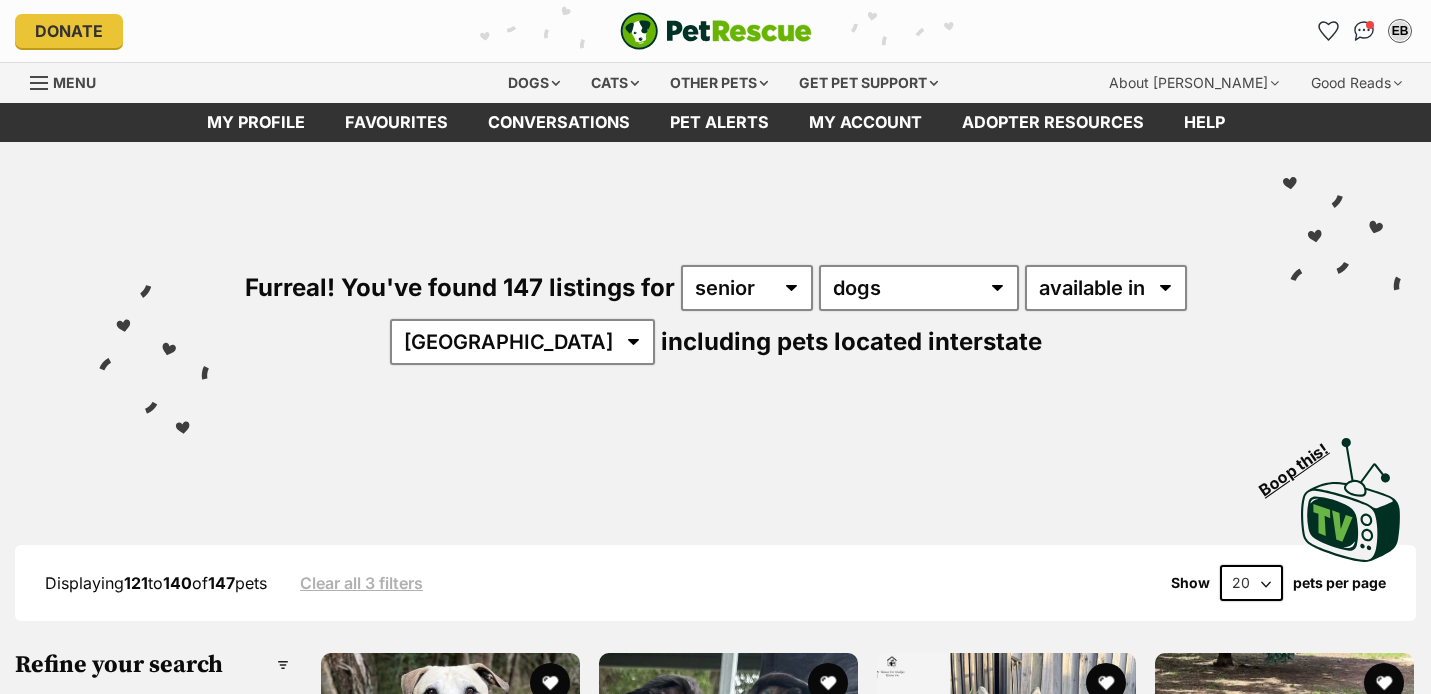 scroll, scrollTop: 0, scrollLeft: 0, axis: both 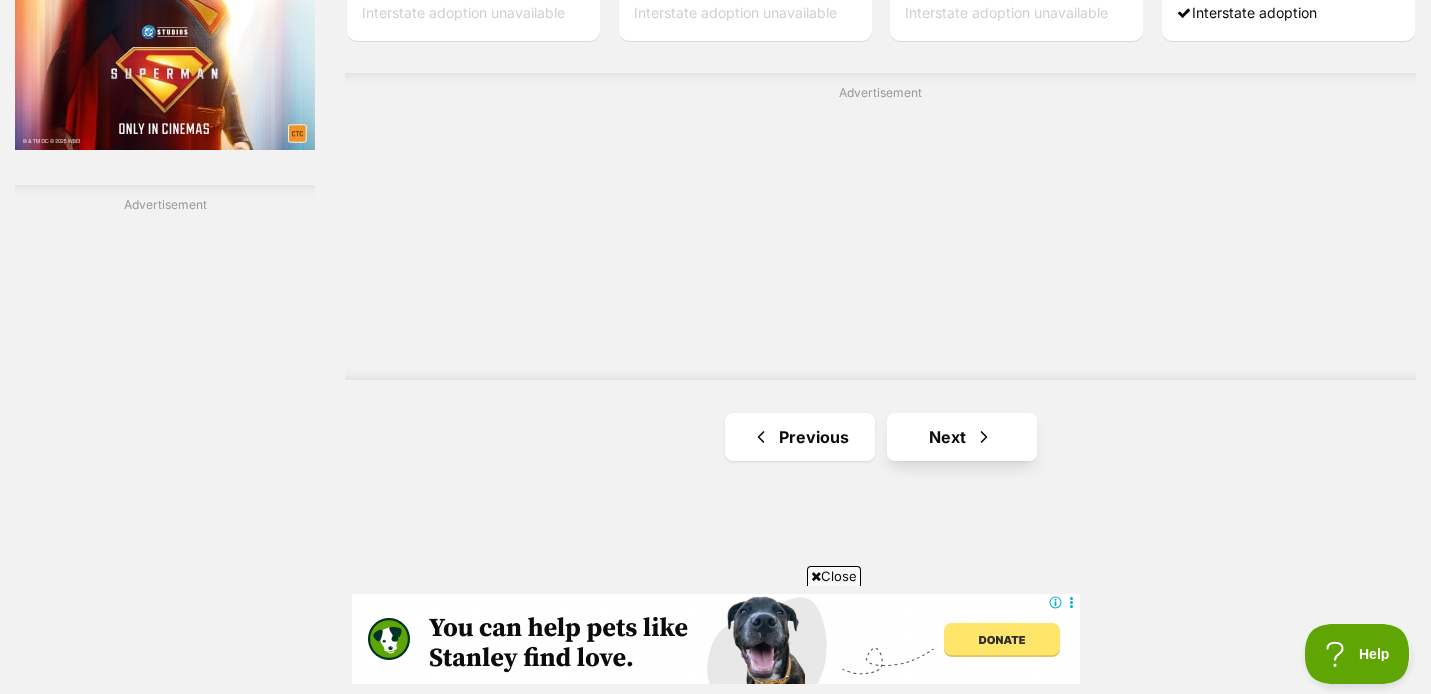 click on "Next" at bounding box center (962, 437) 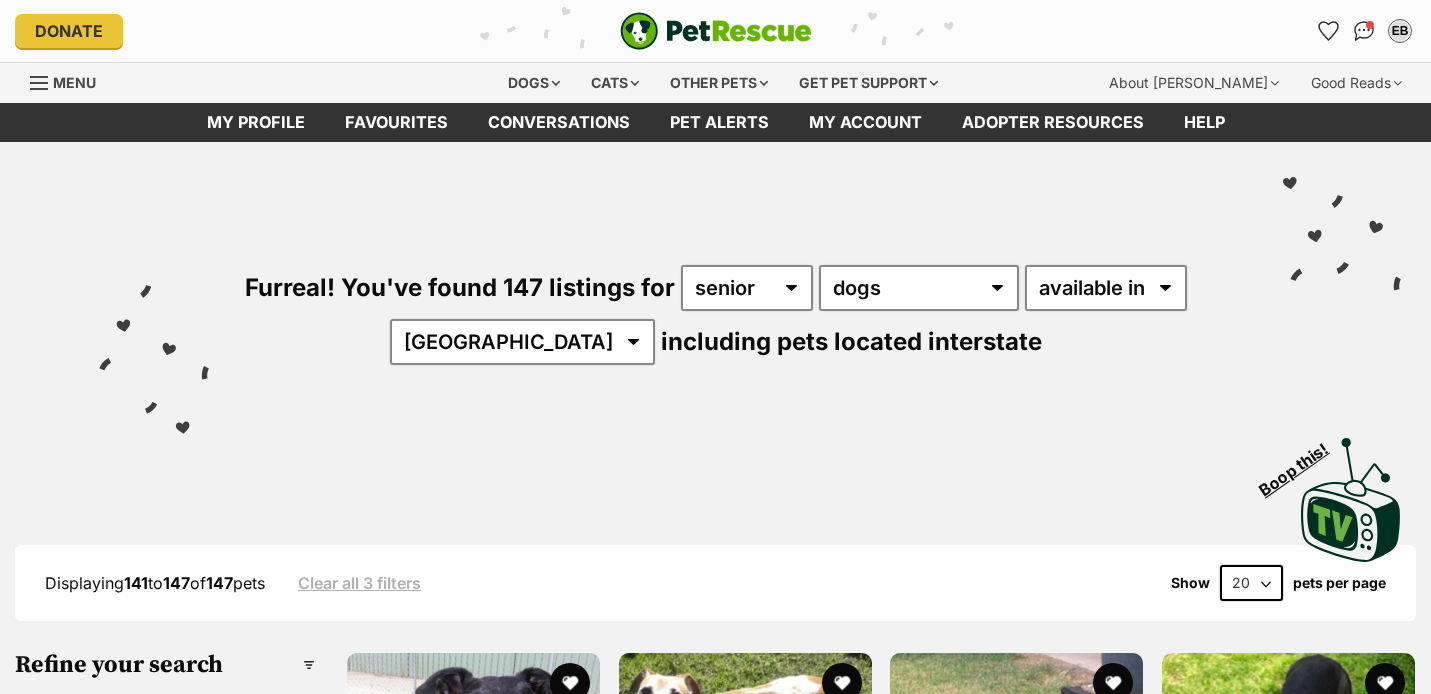 scroll, scrollTop: 0, scrollLeft: 0, axis: both 